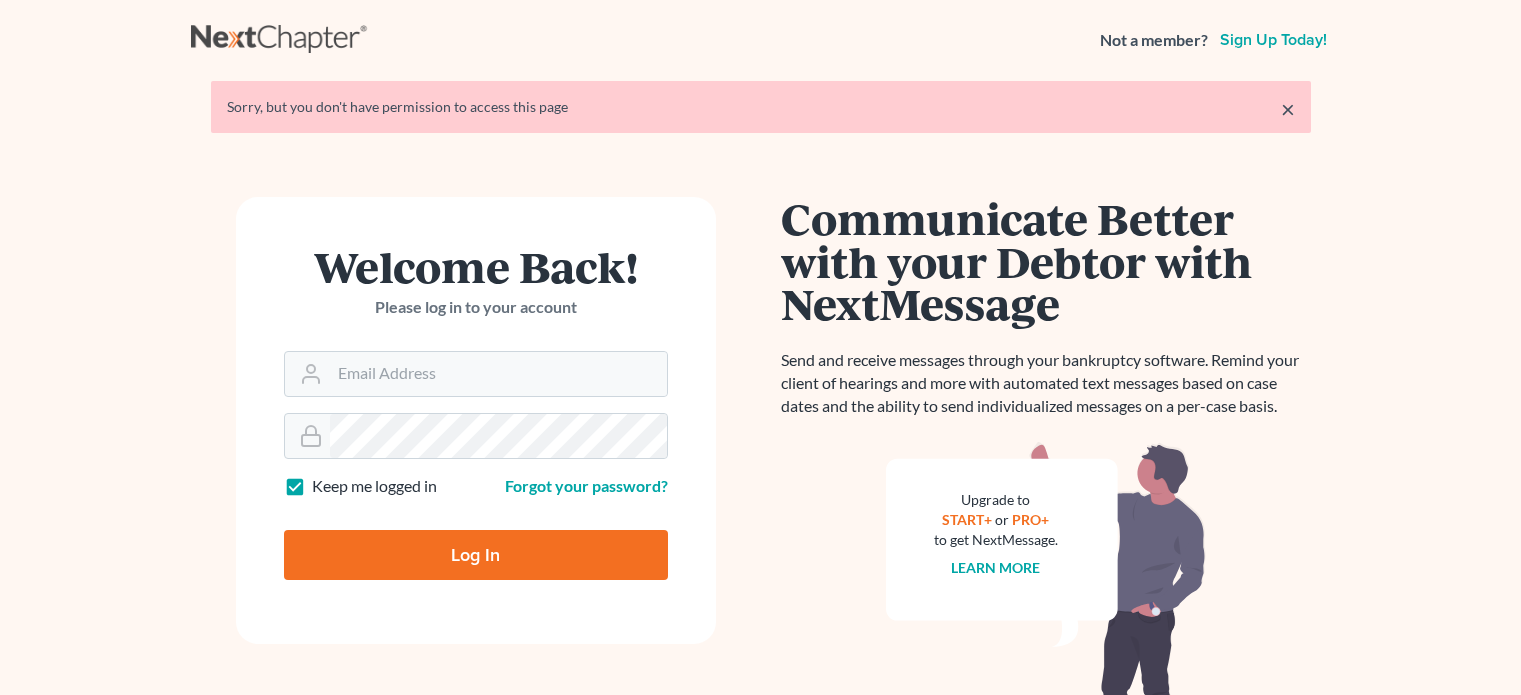scroll, scrollTop: 0, scrollLeft: 0, axis: both 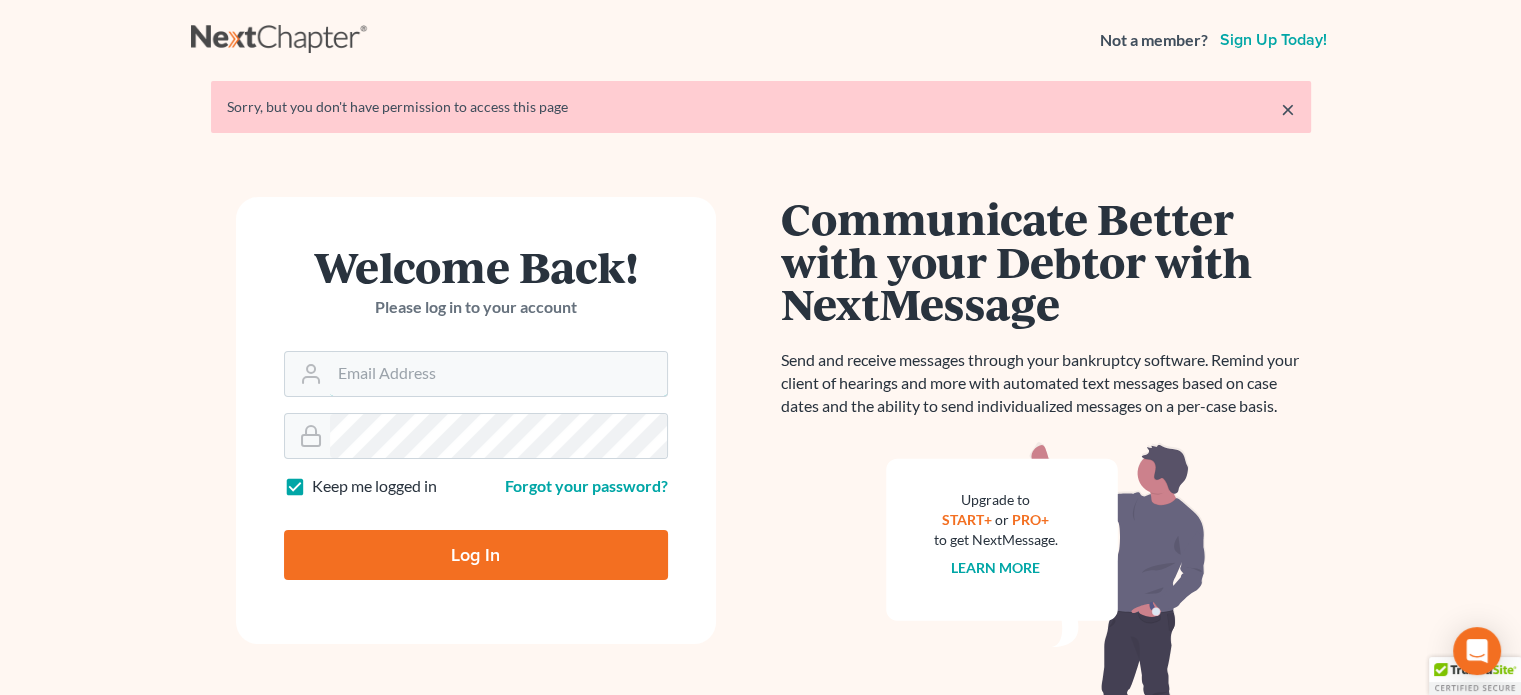 type on "bankruptcyquestions@example.com" 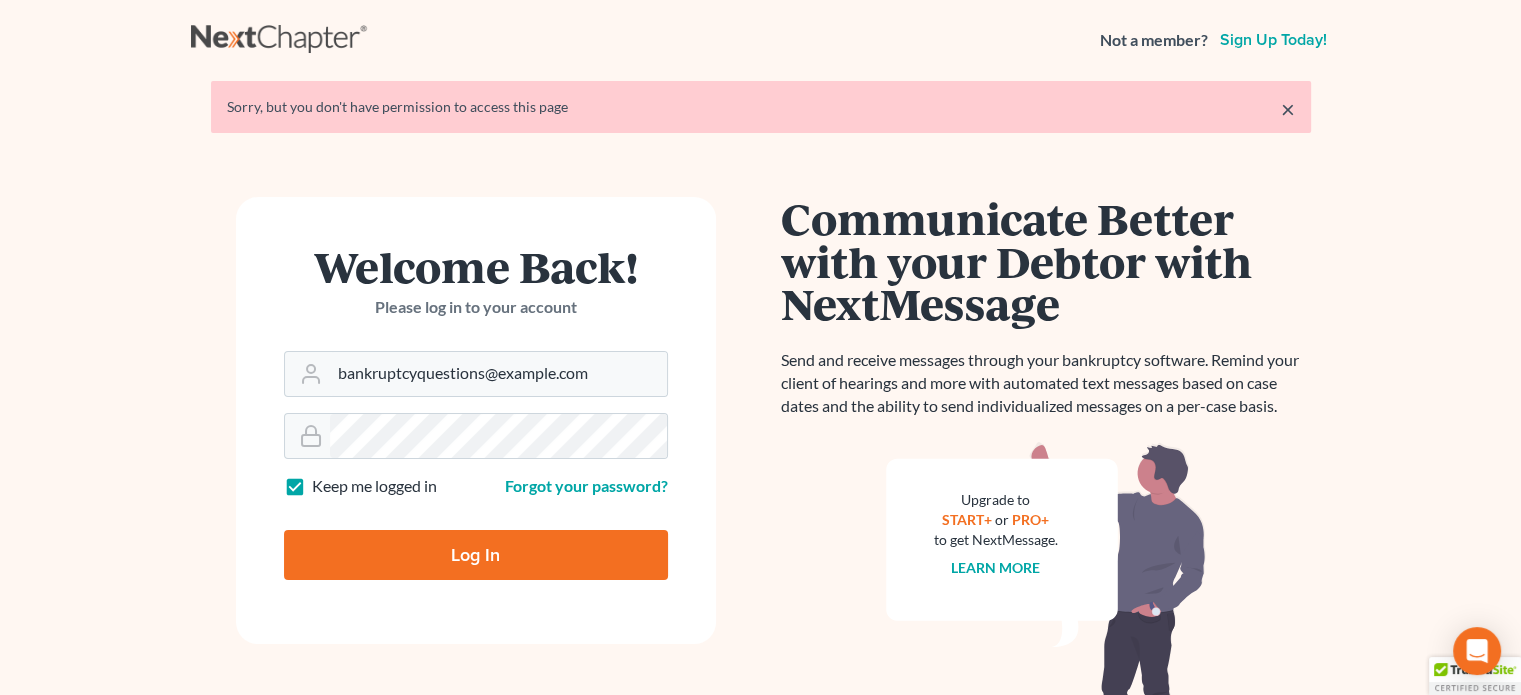 click on "Log In" at bounding box center [476, 555] 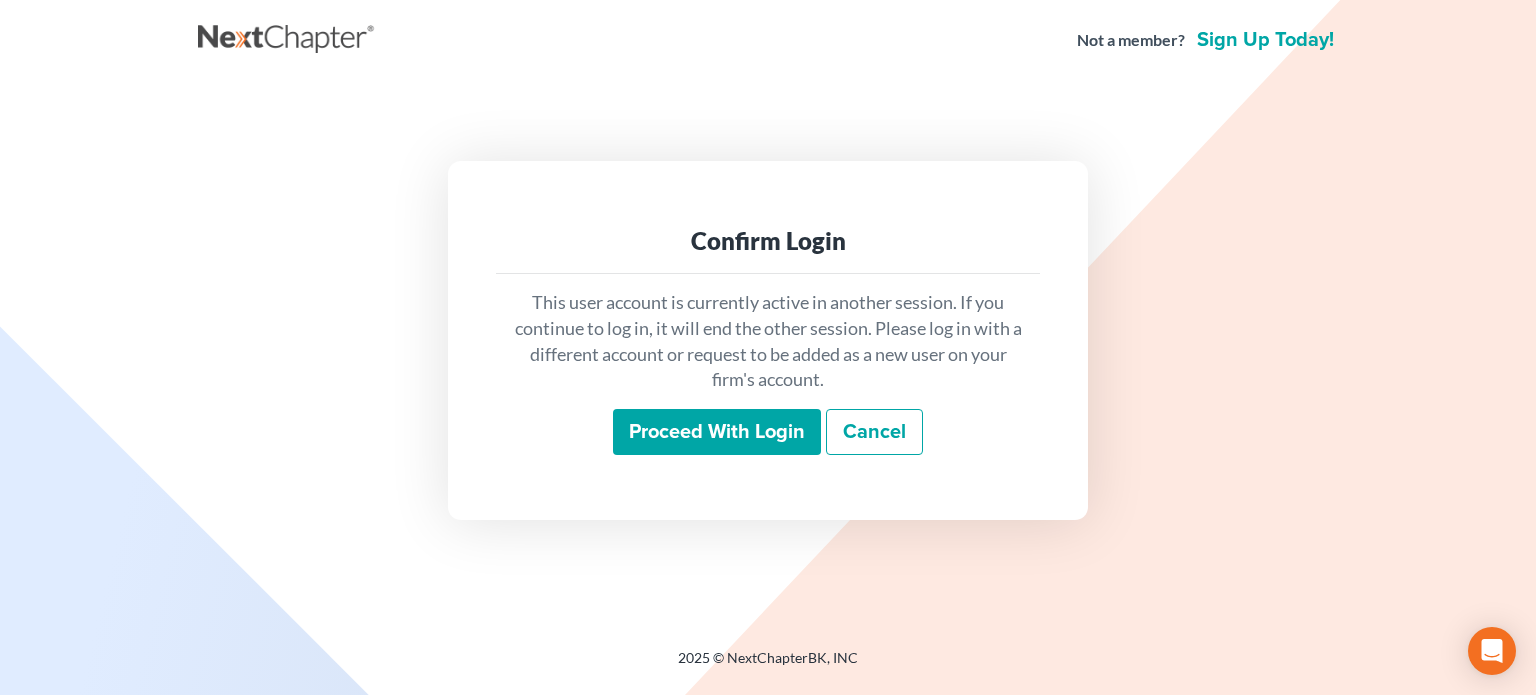 scroll, scrollTop: 0, scrollLeft: 0, axis: both 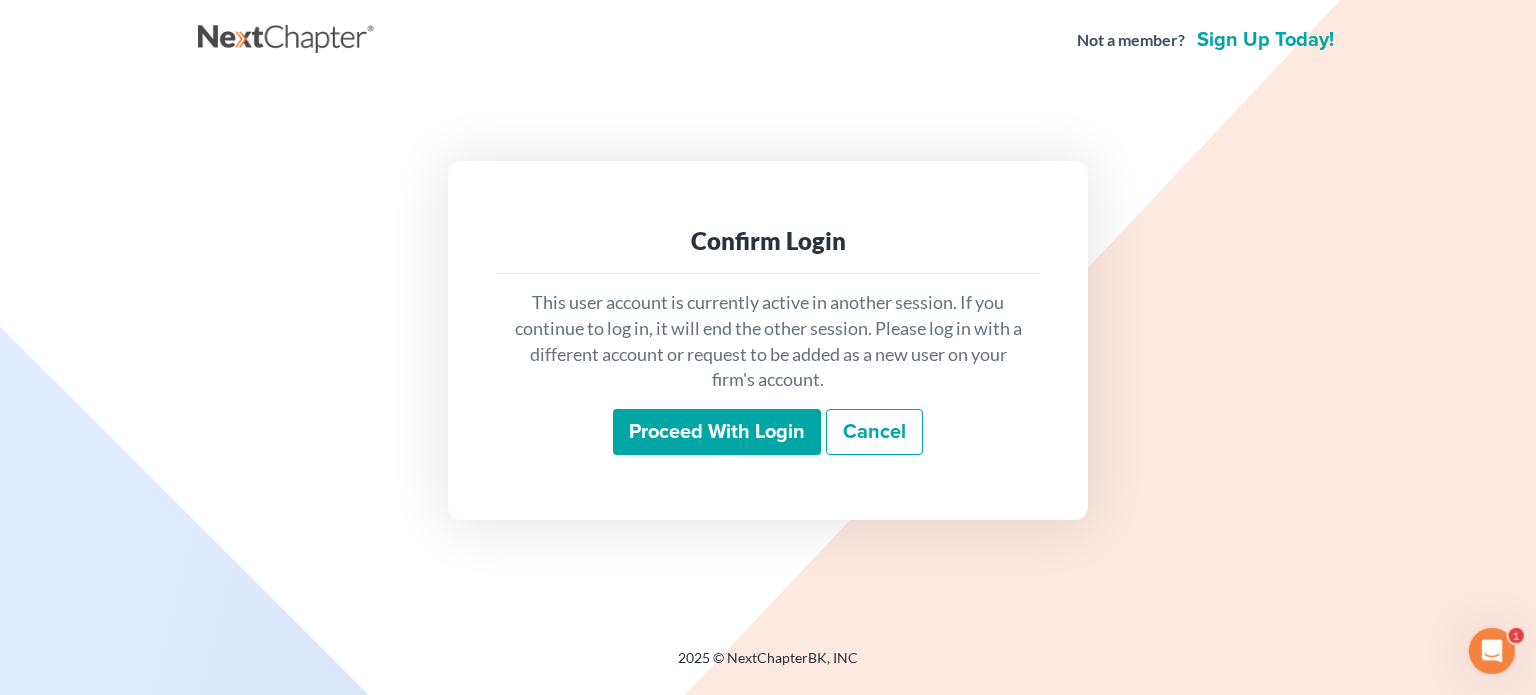 click on "Proceed with login" at bounding box center (717, 432) 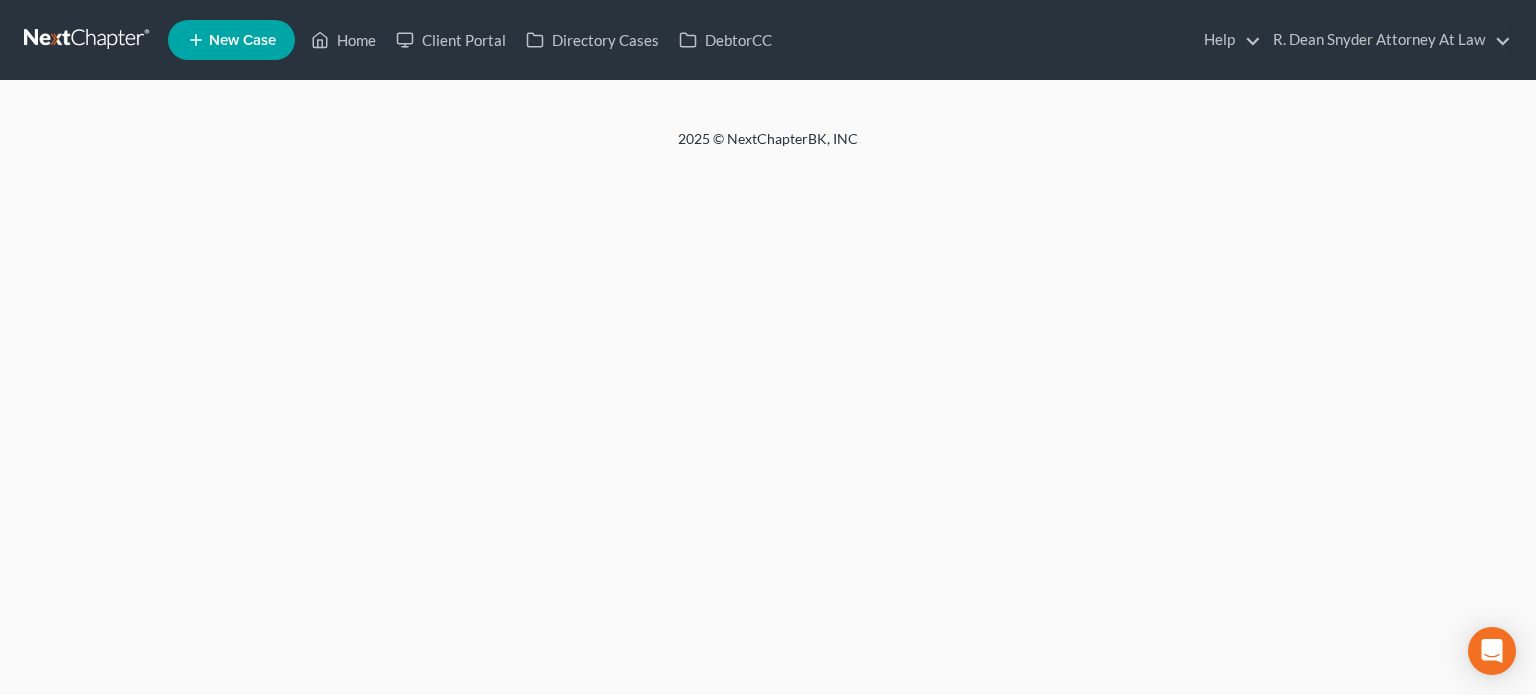 scroll, scrollTop: 0, scrollLeft: 0, axis: both 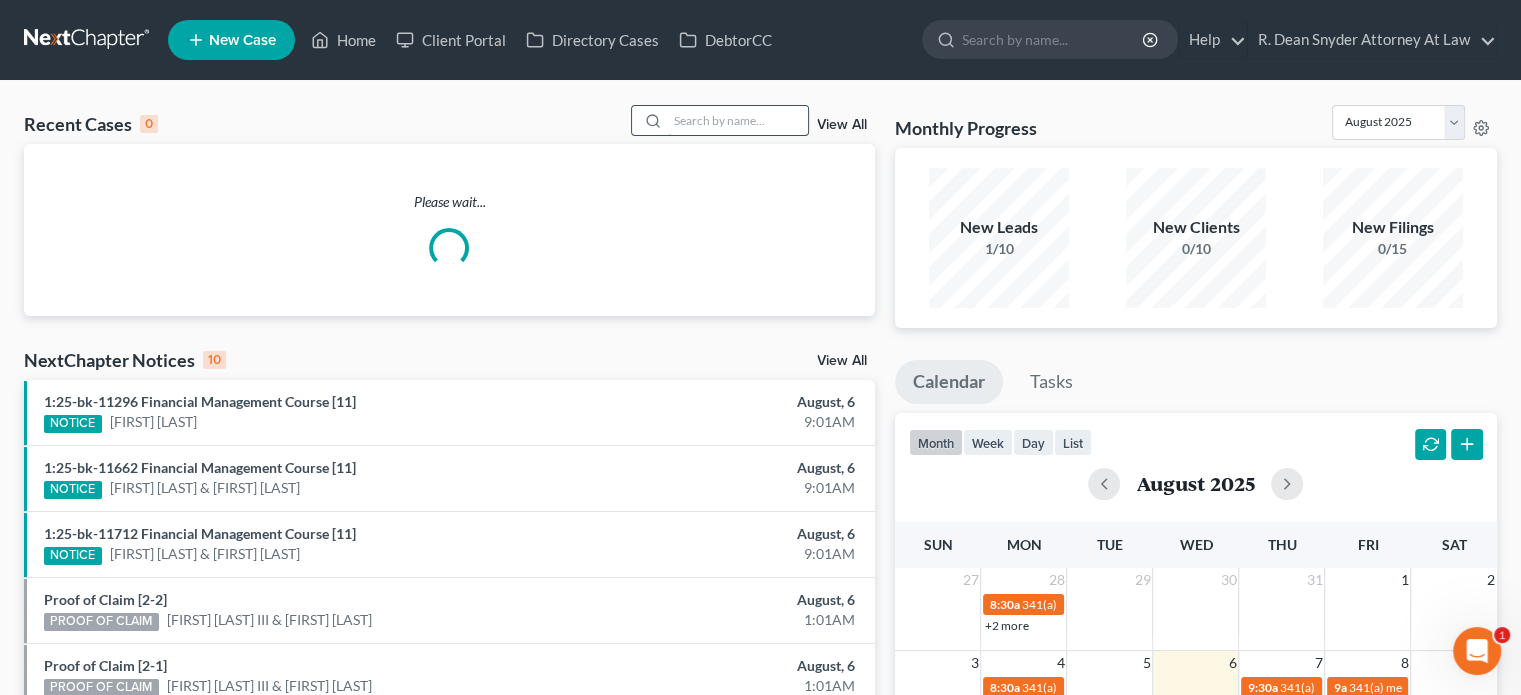 click at bounding box center (738, 120) 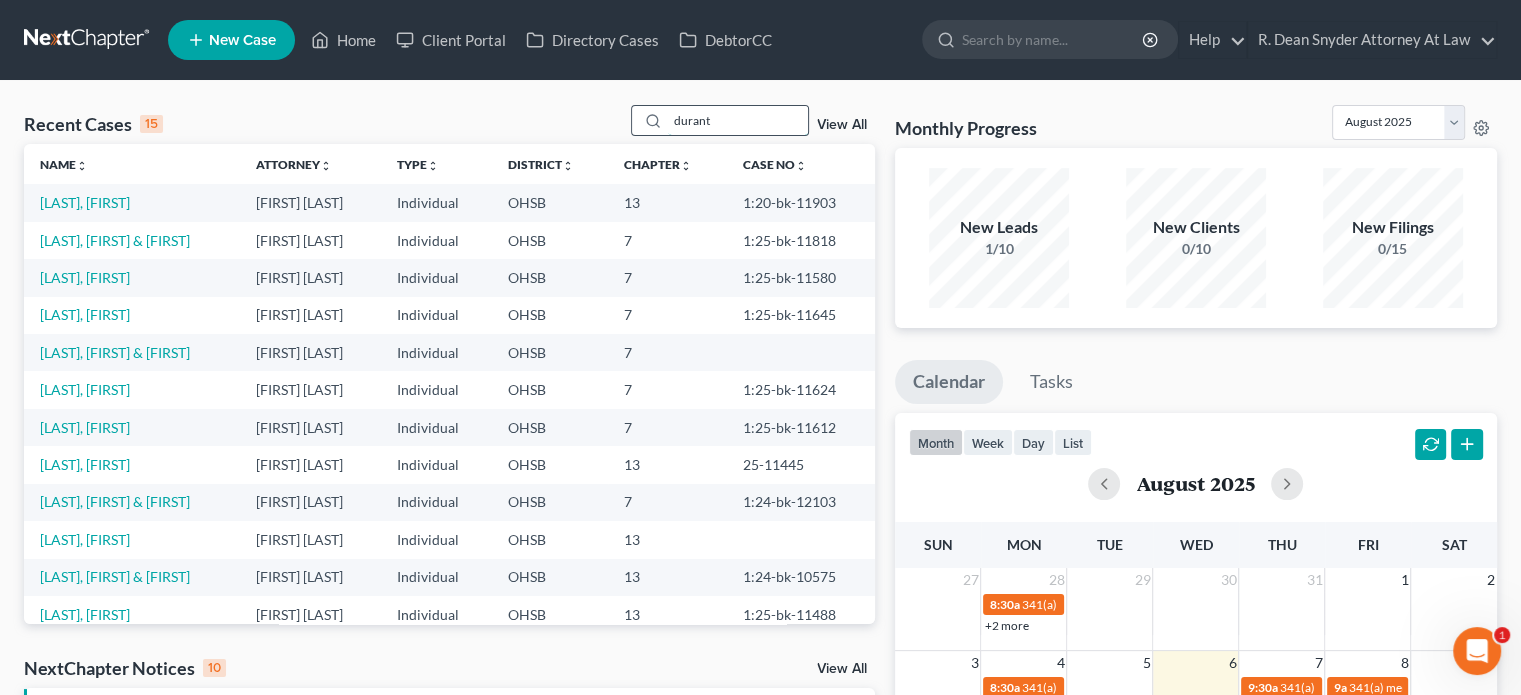 type on "durant" 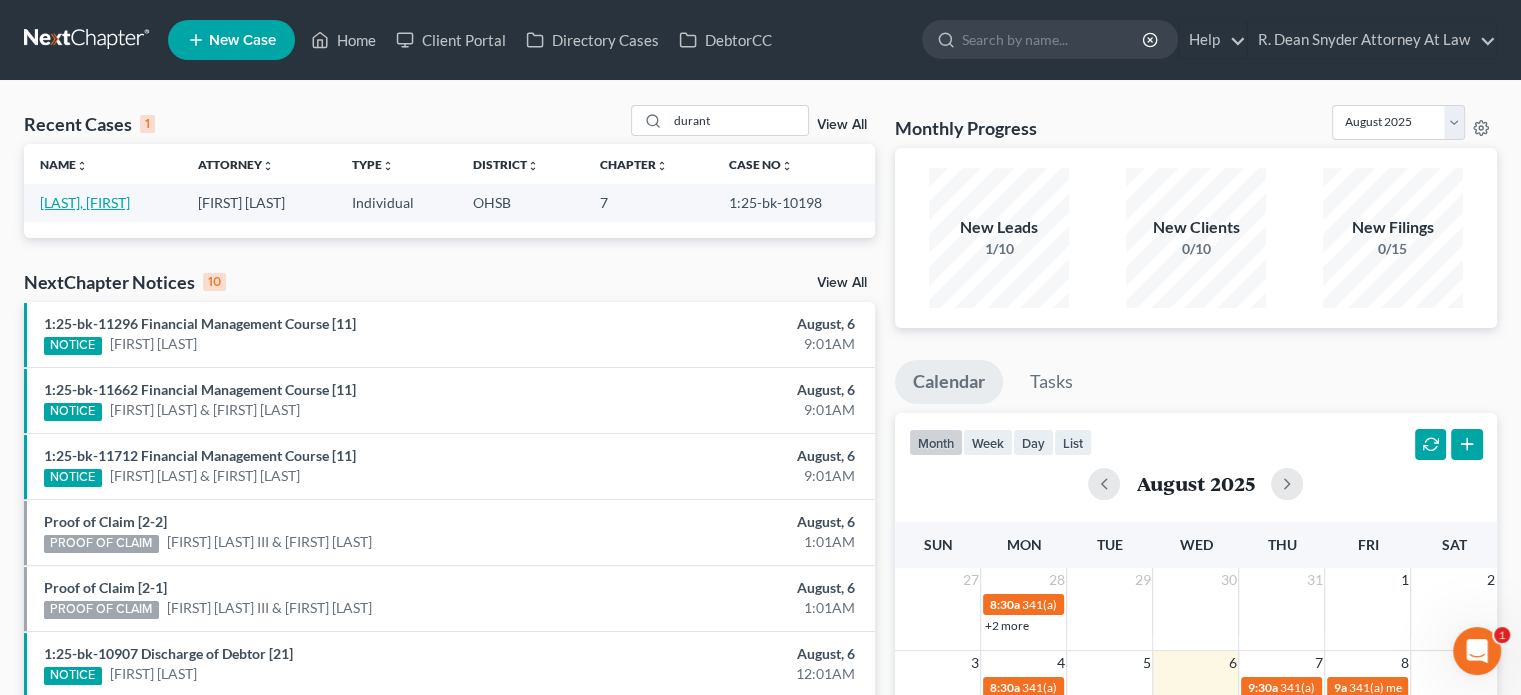 click on "[LAST], [FIRST]" at bounding box center [85, 202] 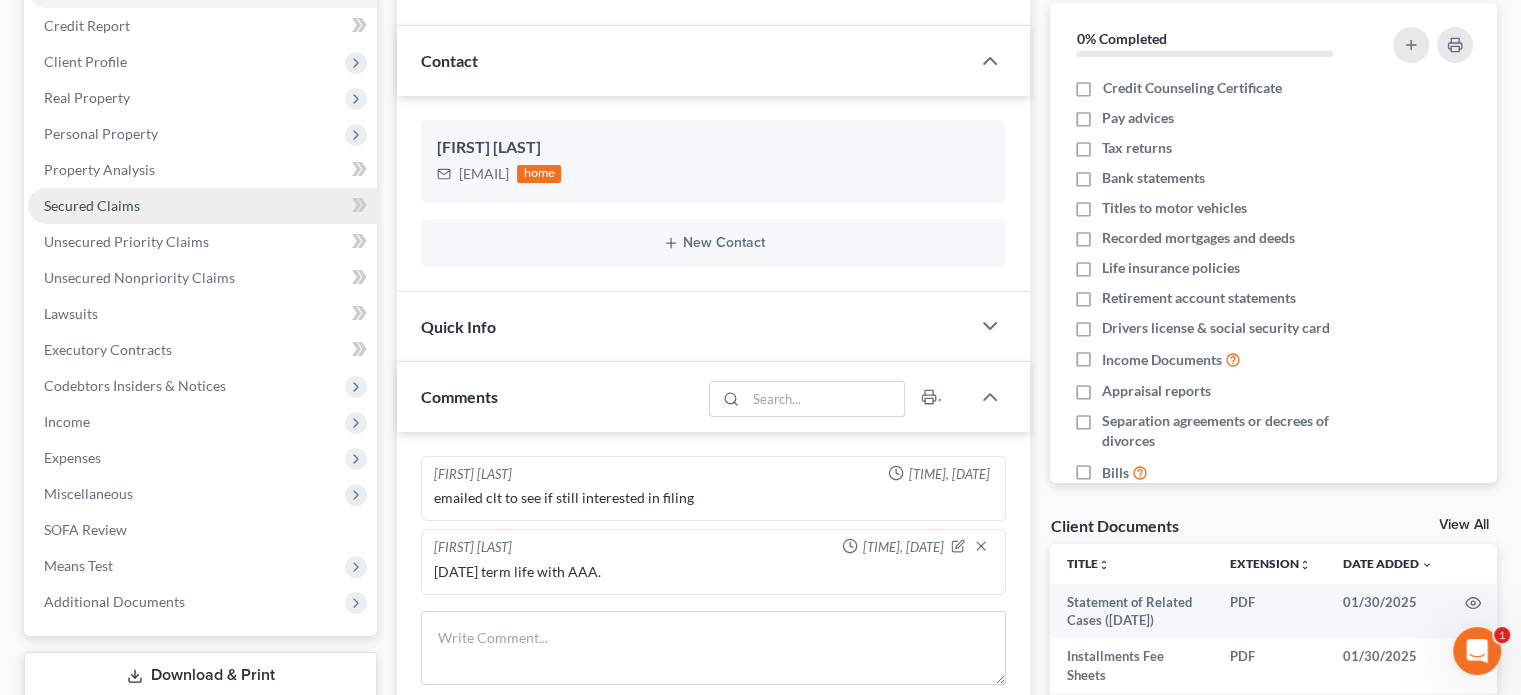 scroll, scrollTop: 300, scrollLeft: 0, axis: vertical 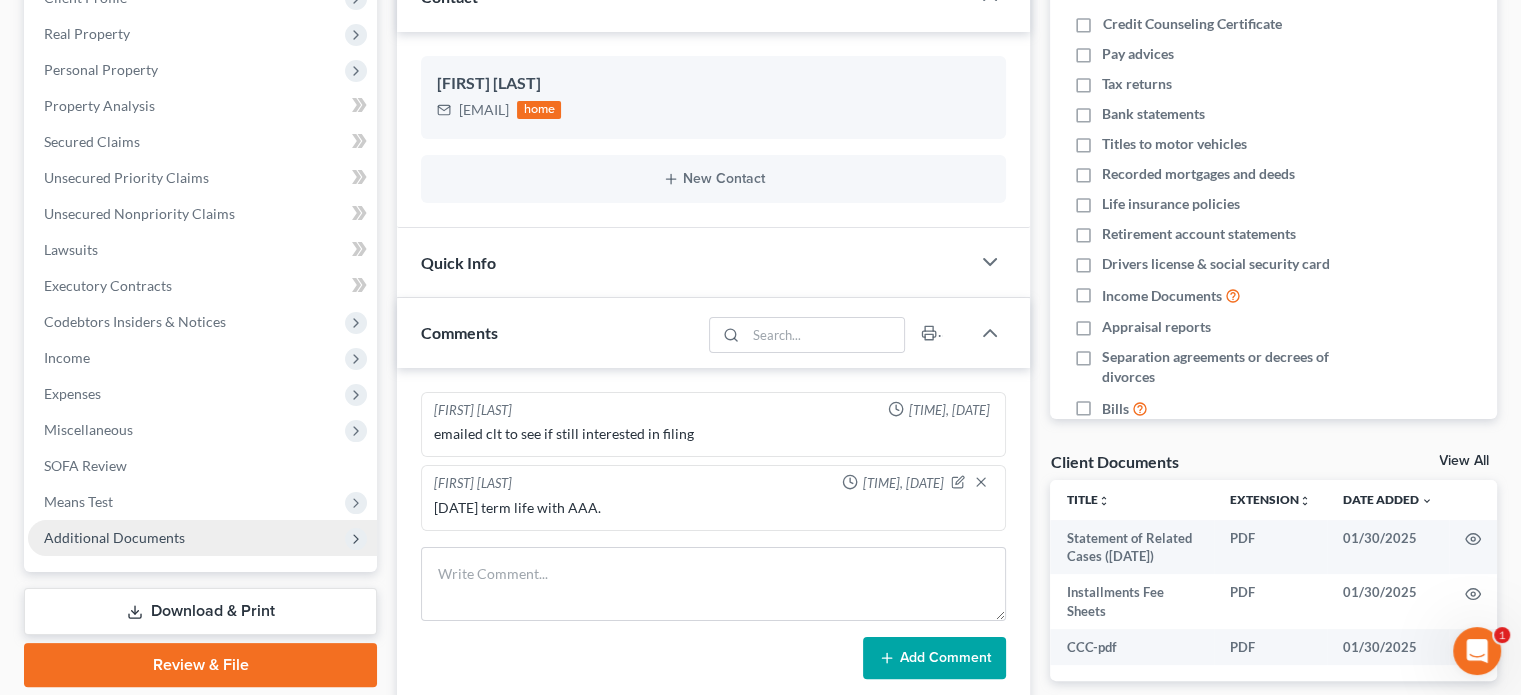 click on "Additional Documents" at bounding box center (114, 537) 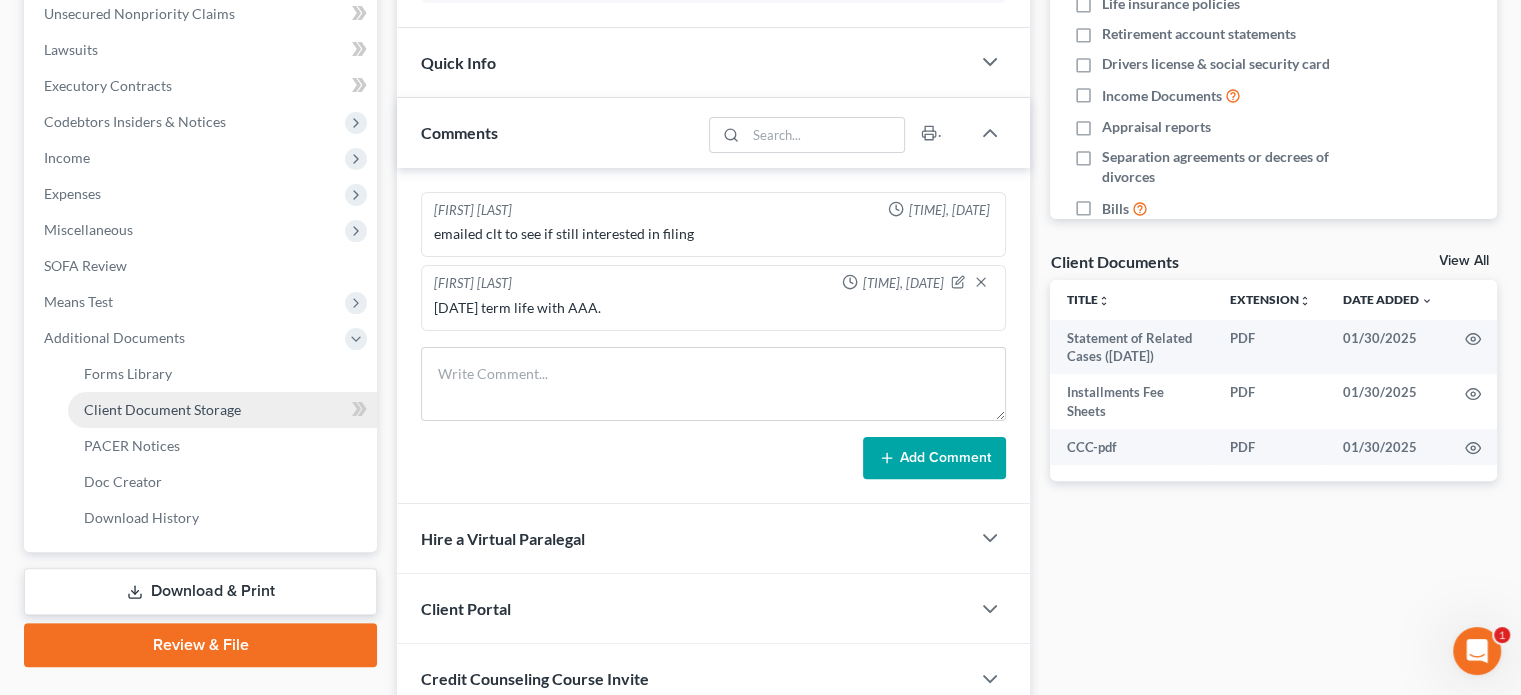 click on "Client Document Storage" at bounding box center (162, 409) 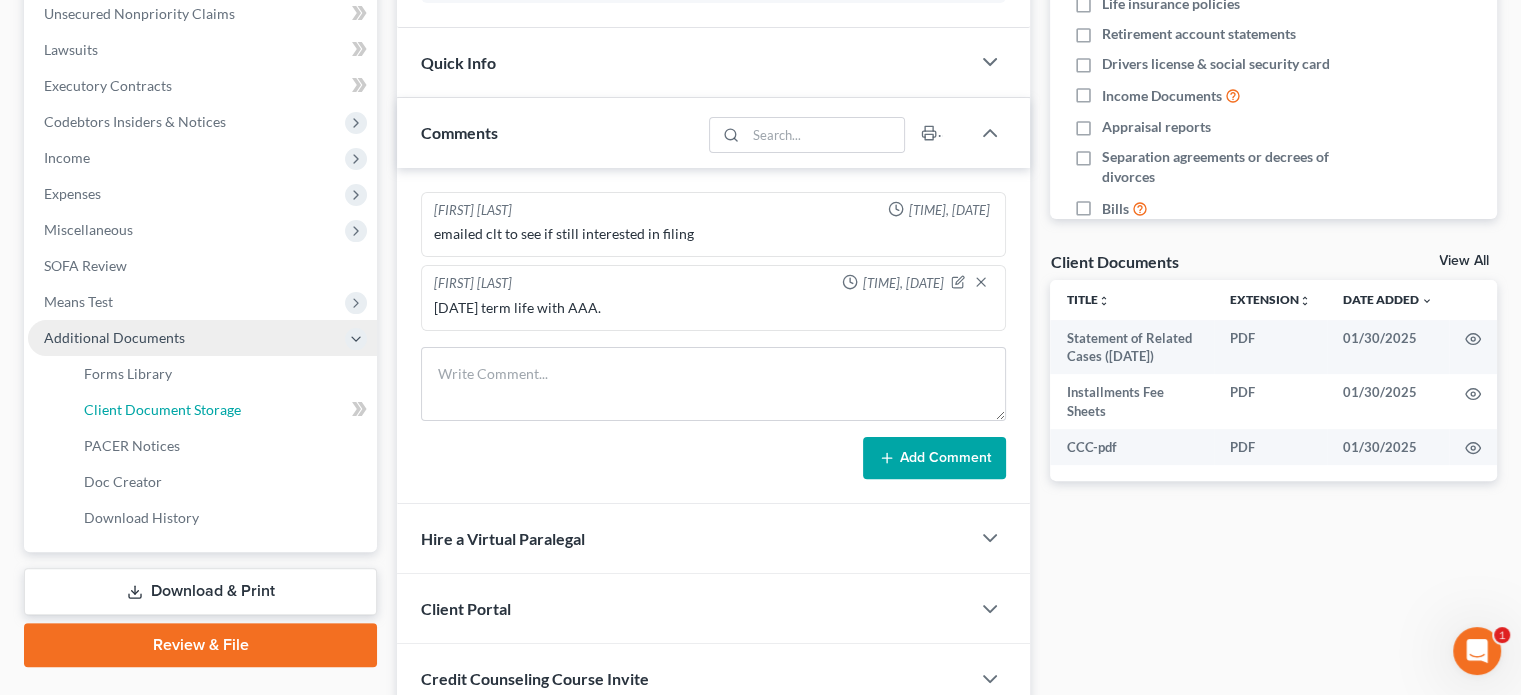 select on "7" 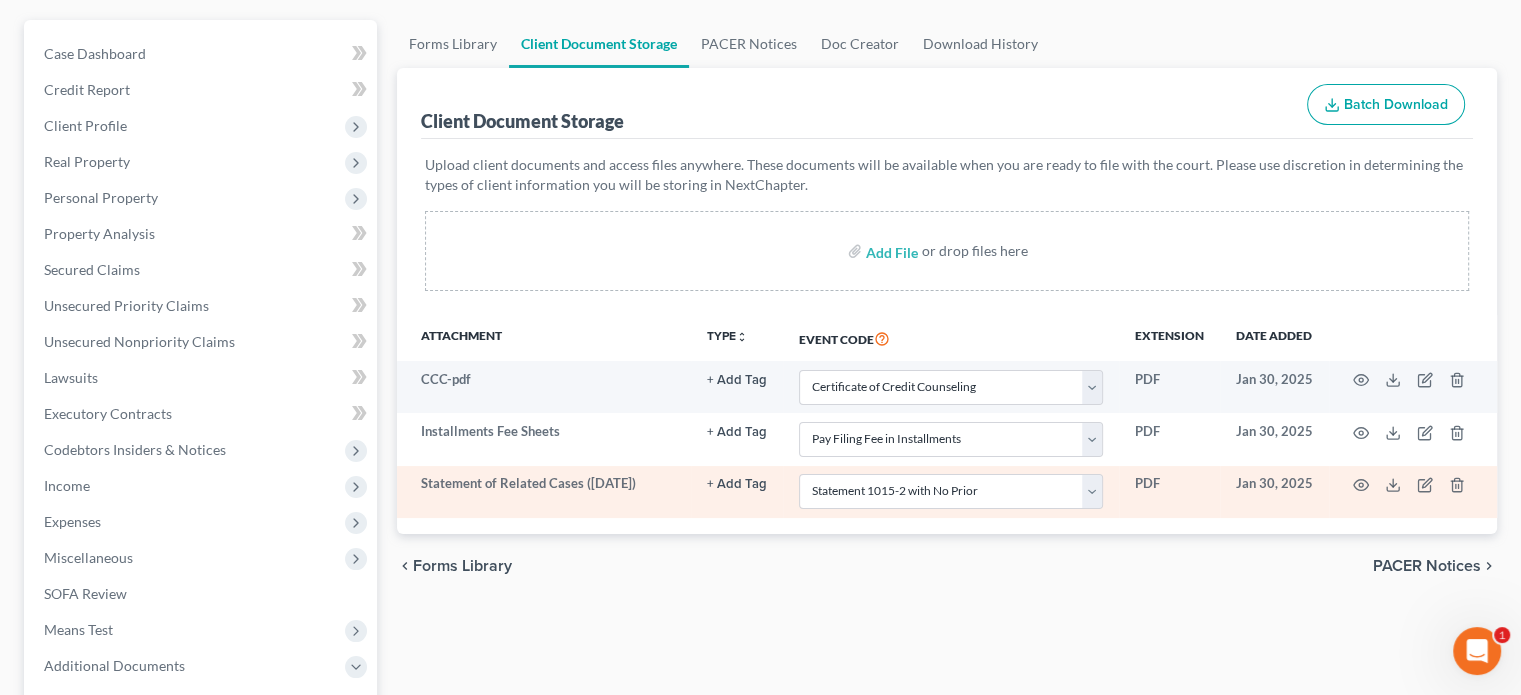 scroll, scrollTop: 200, scrollLeft: 0, axis: vertical 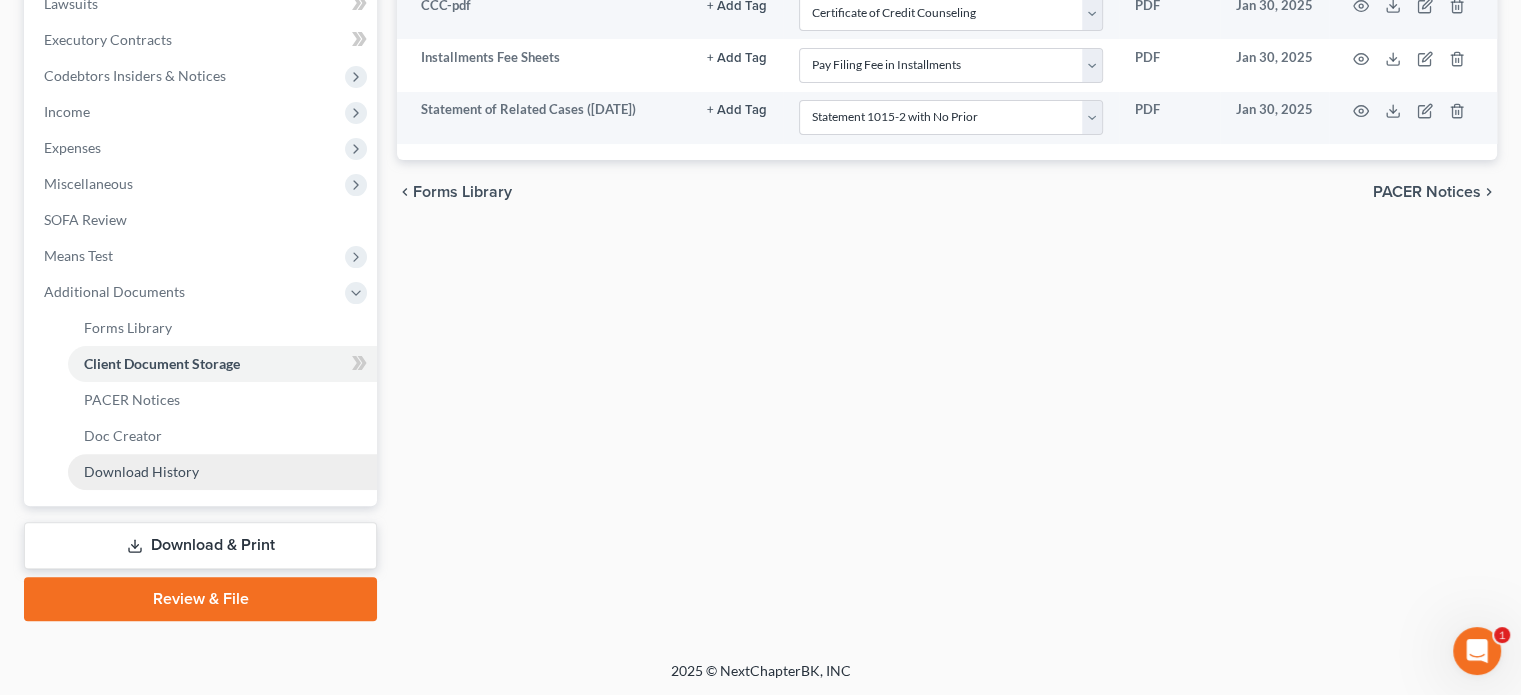 click on "Download History" at bounding box center (141, 471) 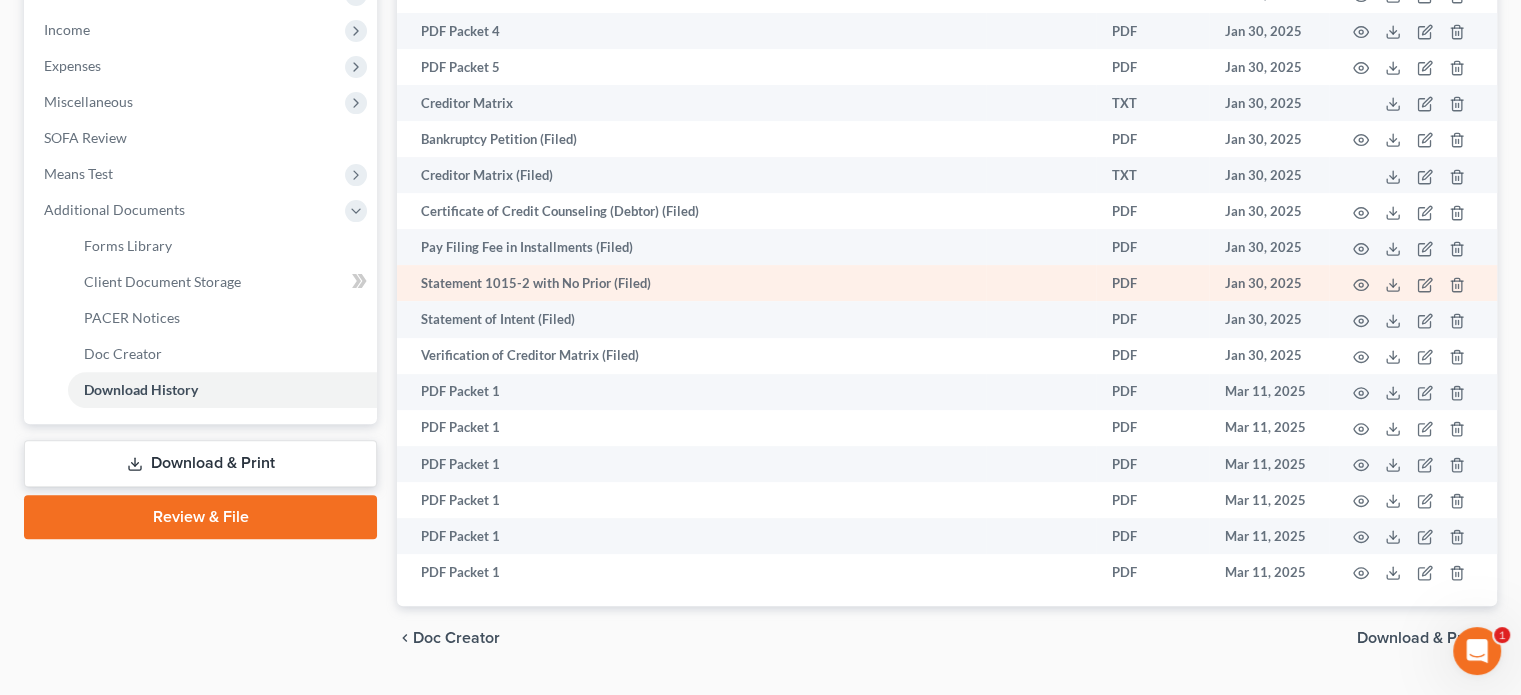 scroll, scrollTop: 669, scrollLeft: 0, axis: vertical 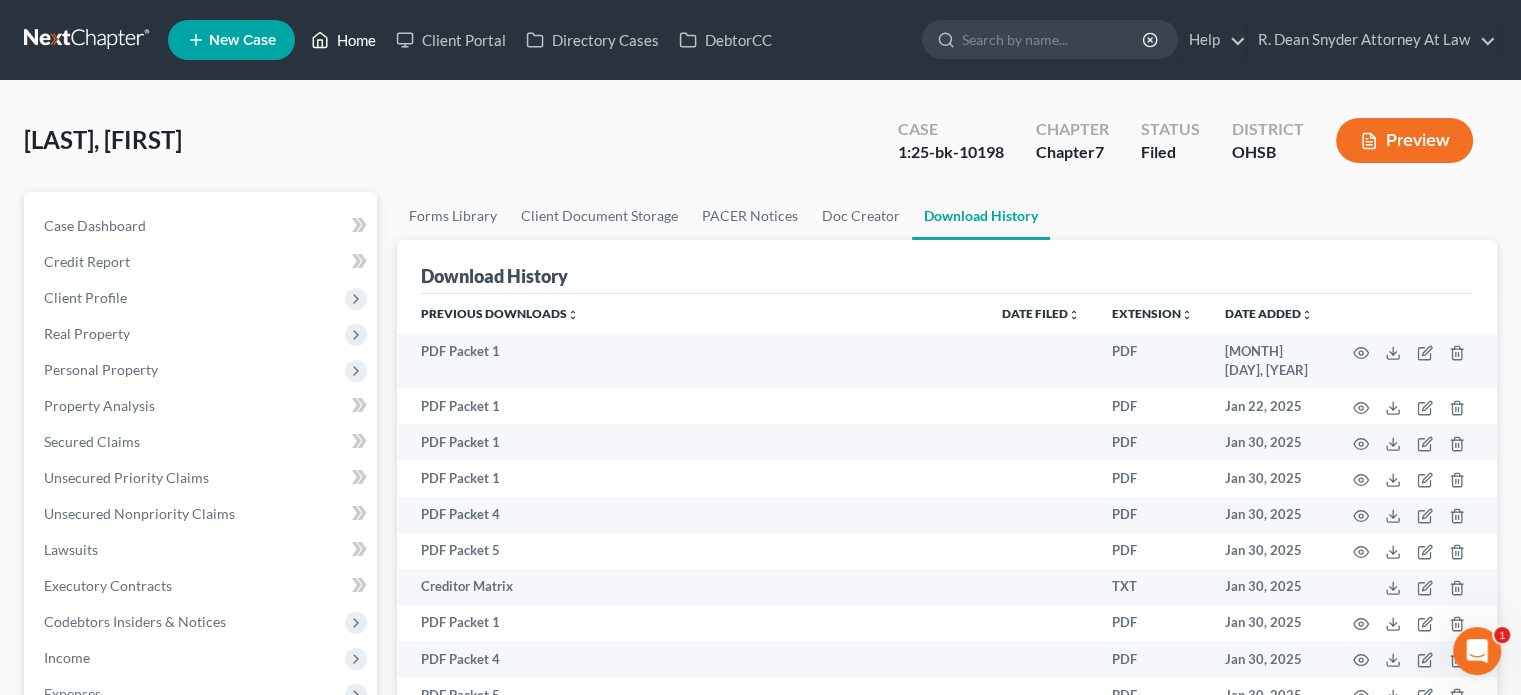 click on "Home" at bounding box center [343, 40] 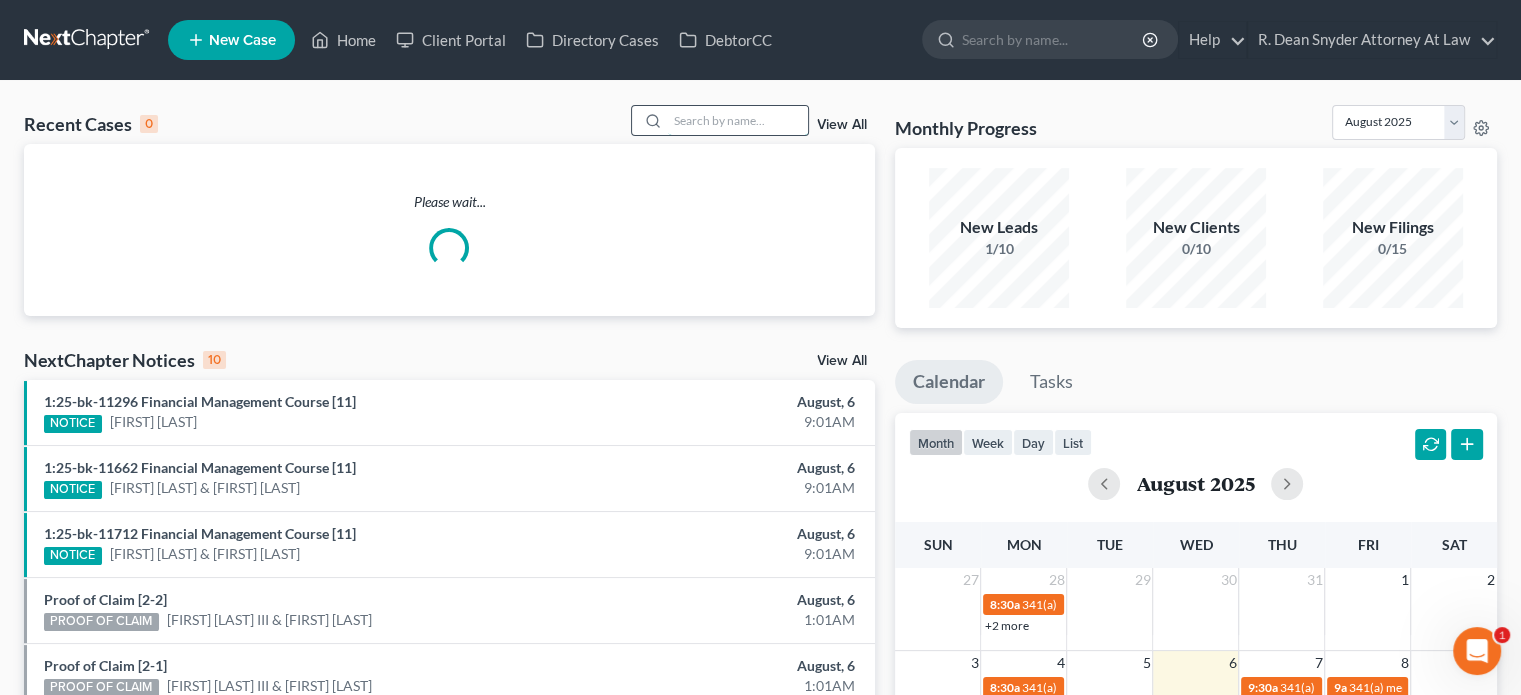 drag, startPoint x: 732, startPoint y: 124, endPoint x: 716, endPoint y: 113, distance: 19.416489 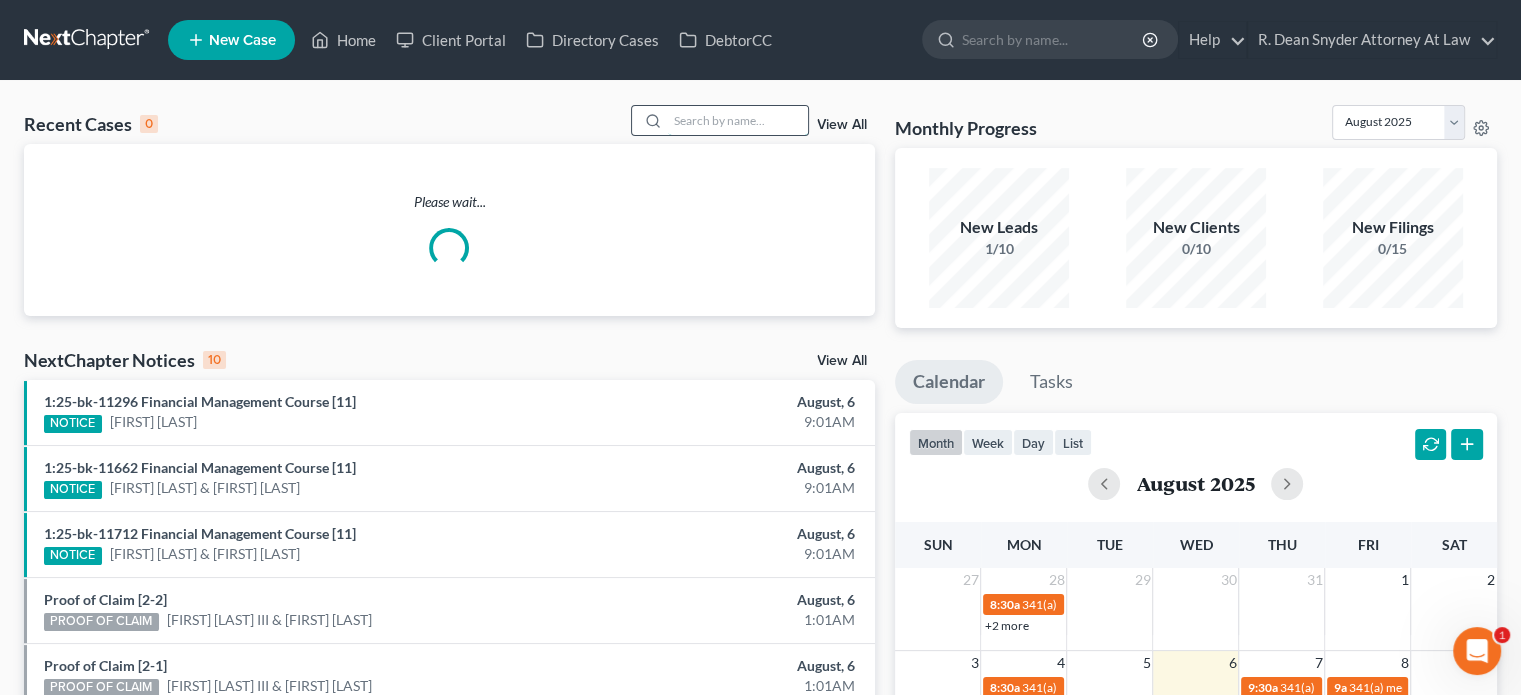 click at bounding box center [738, 120] 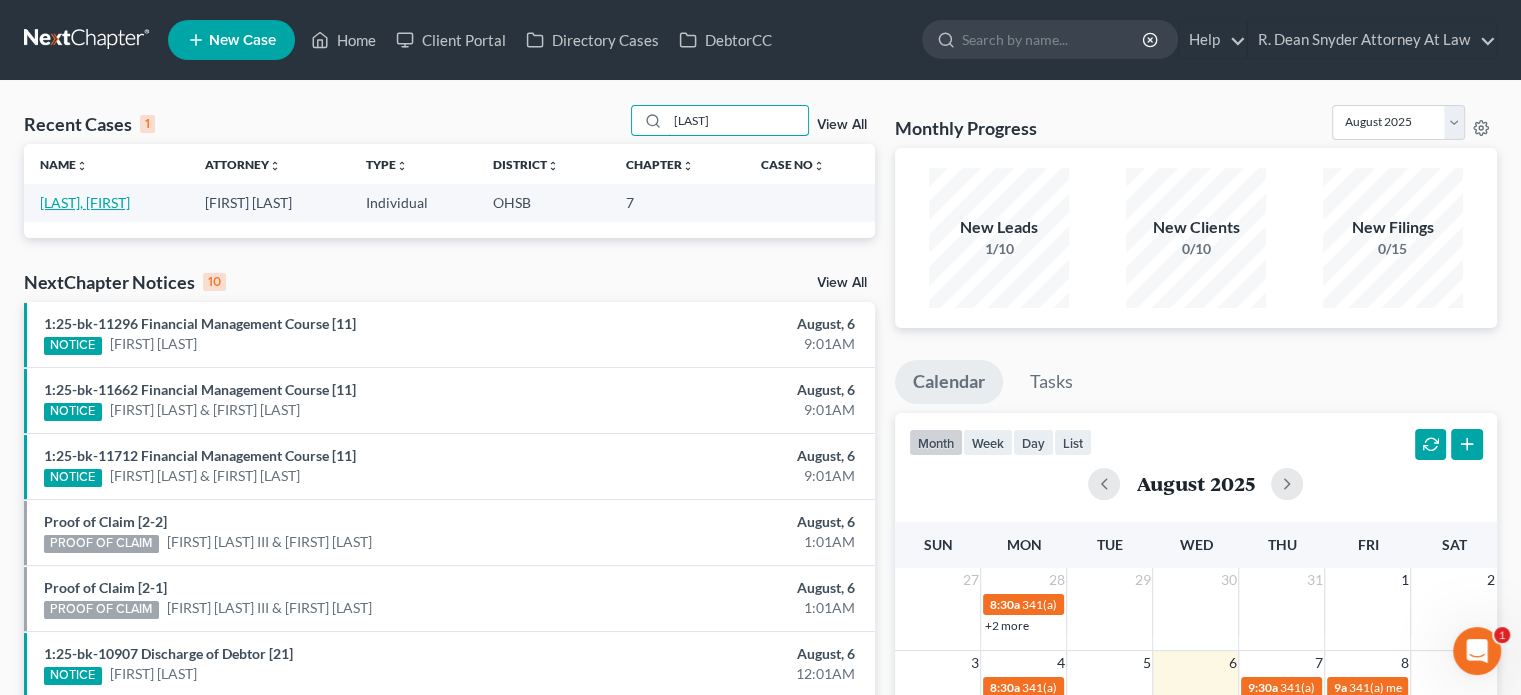 type on "[LAST]" 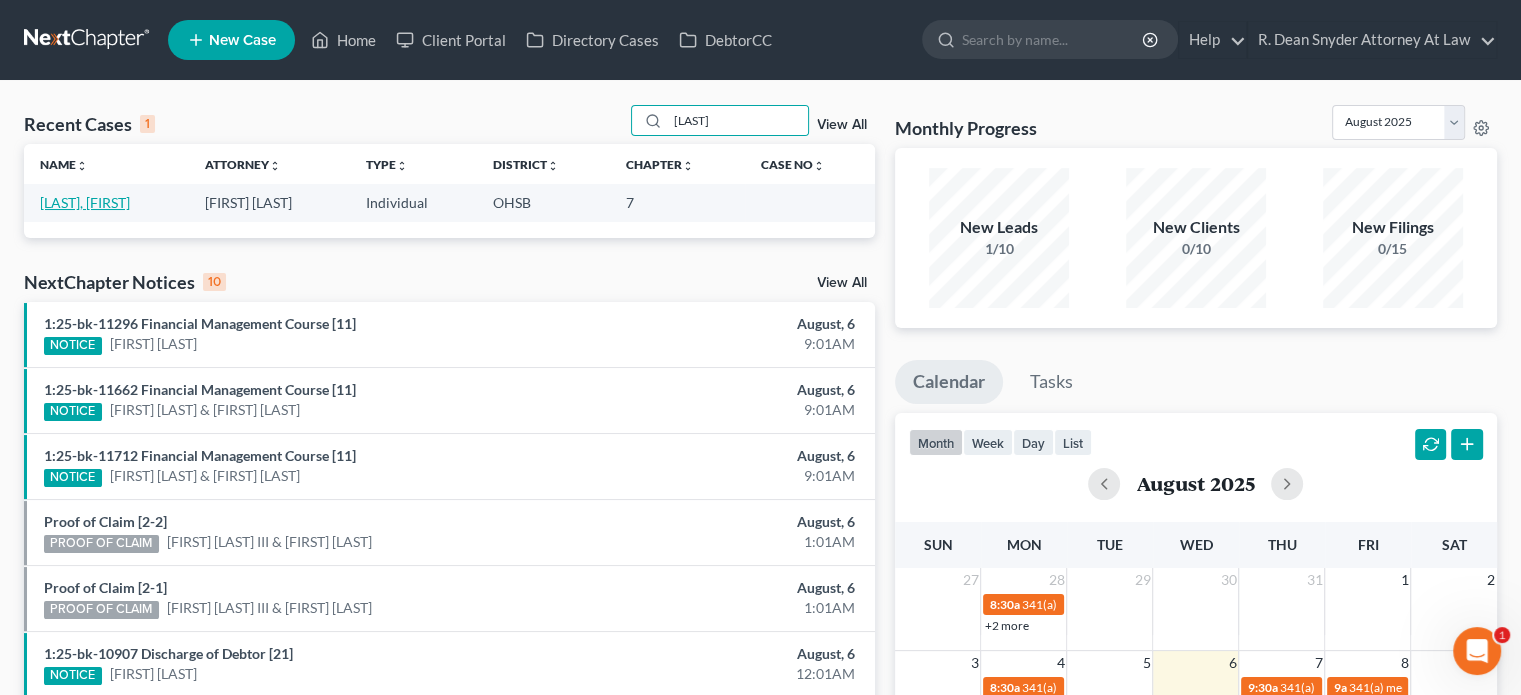 click on "[LAST], [FIRST]" at bounding box center (85, 202) 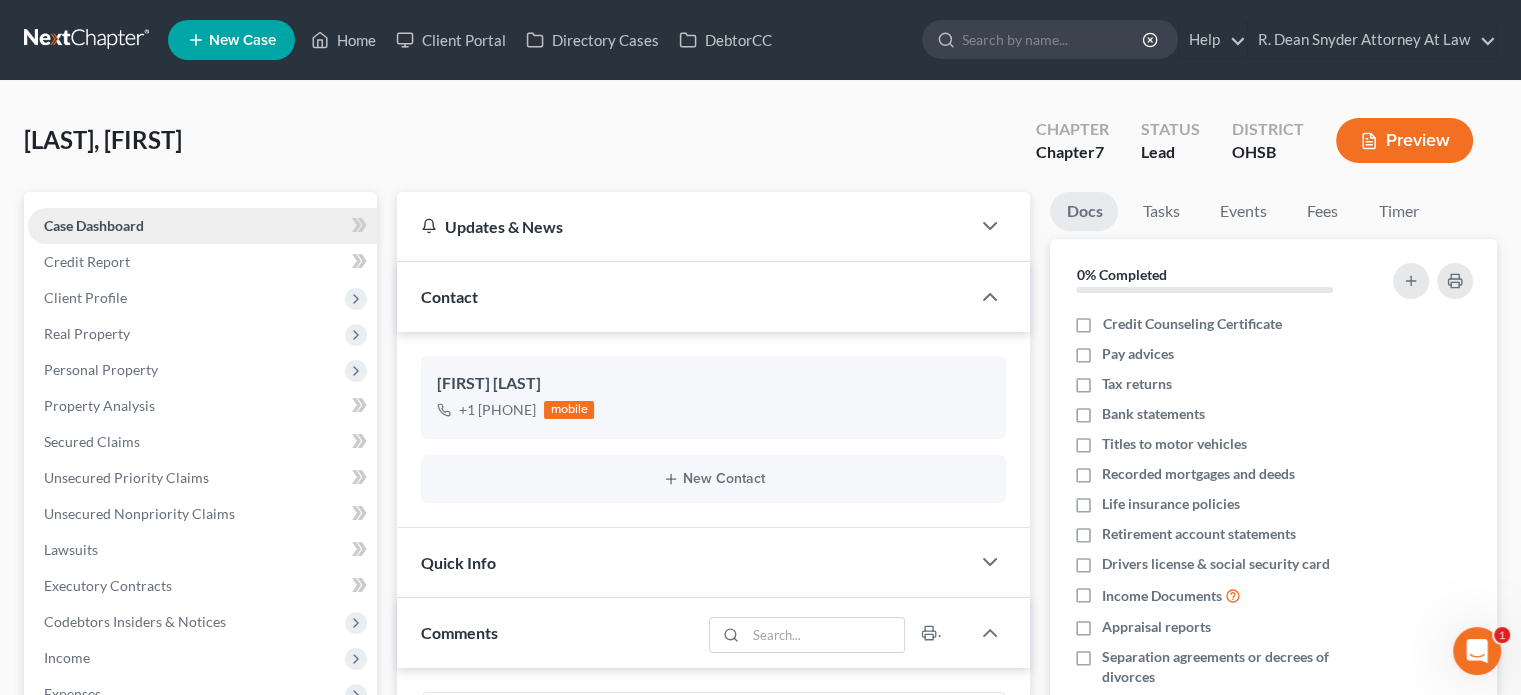 scroll, scrollTop: 19, scrollLeft: 0, axis: vertical 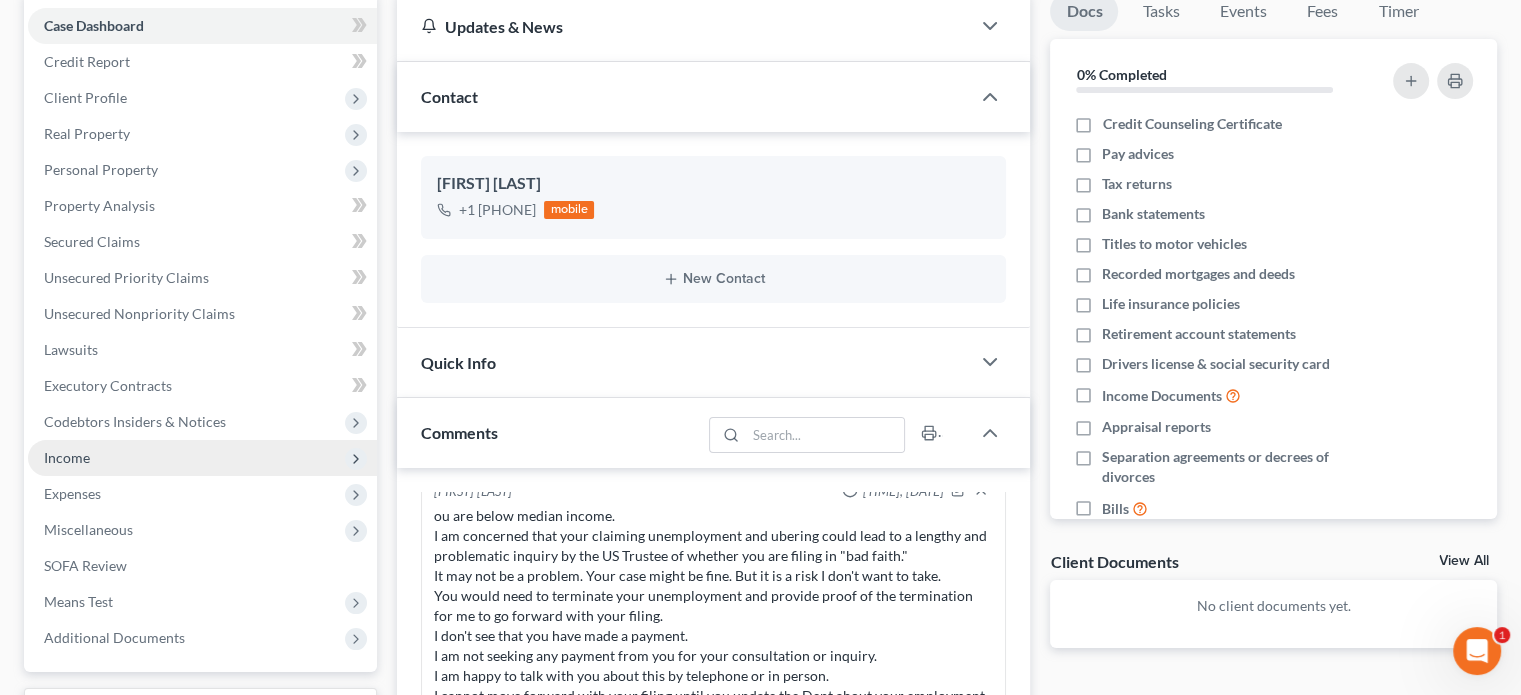 click on "Income" at bounding box center [202, 458] 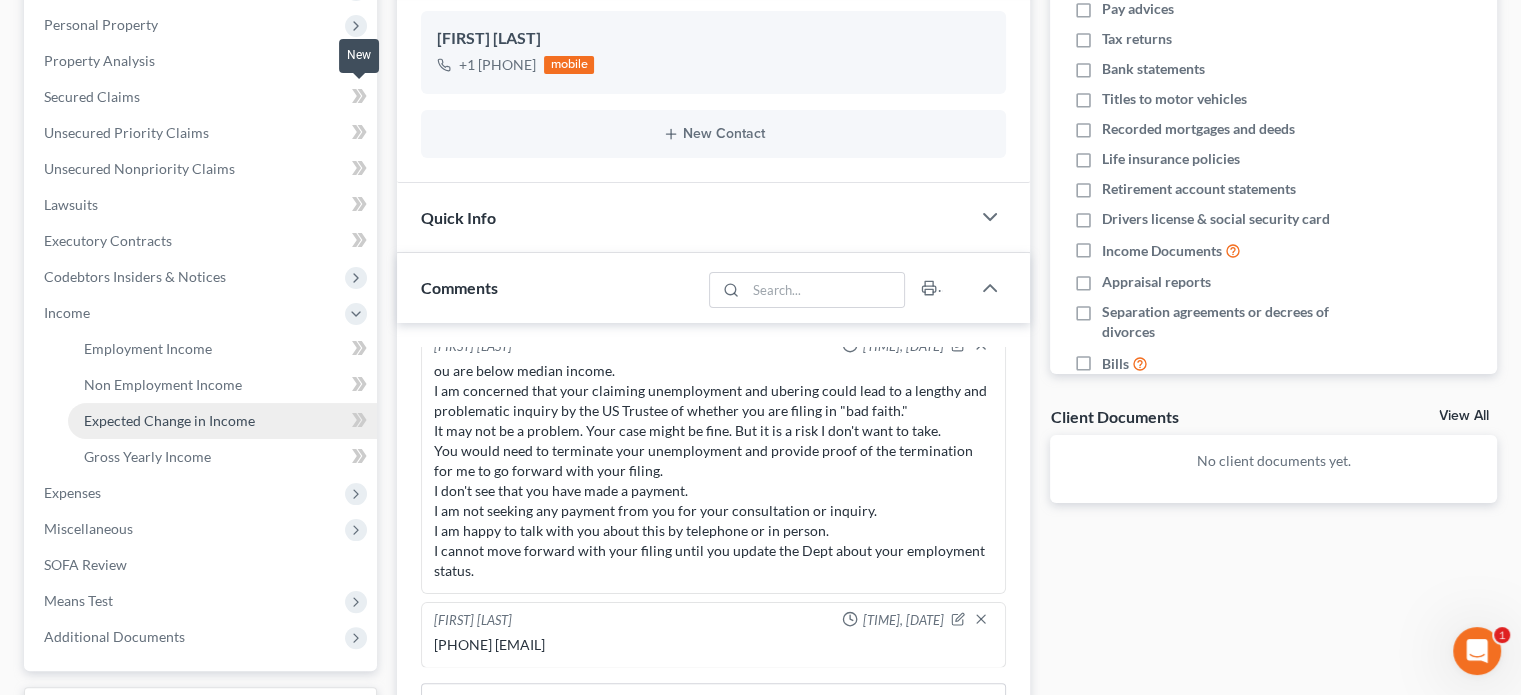 scroll, scrollTop: 400, scrollLeft: 0, axis: vertical 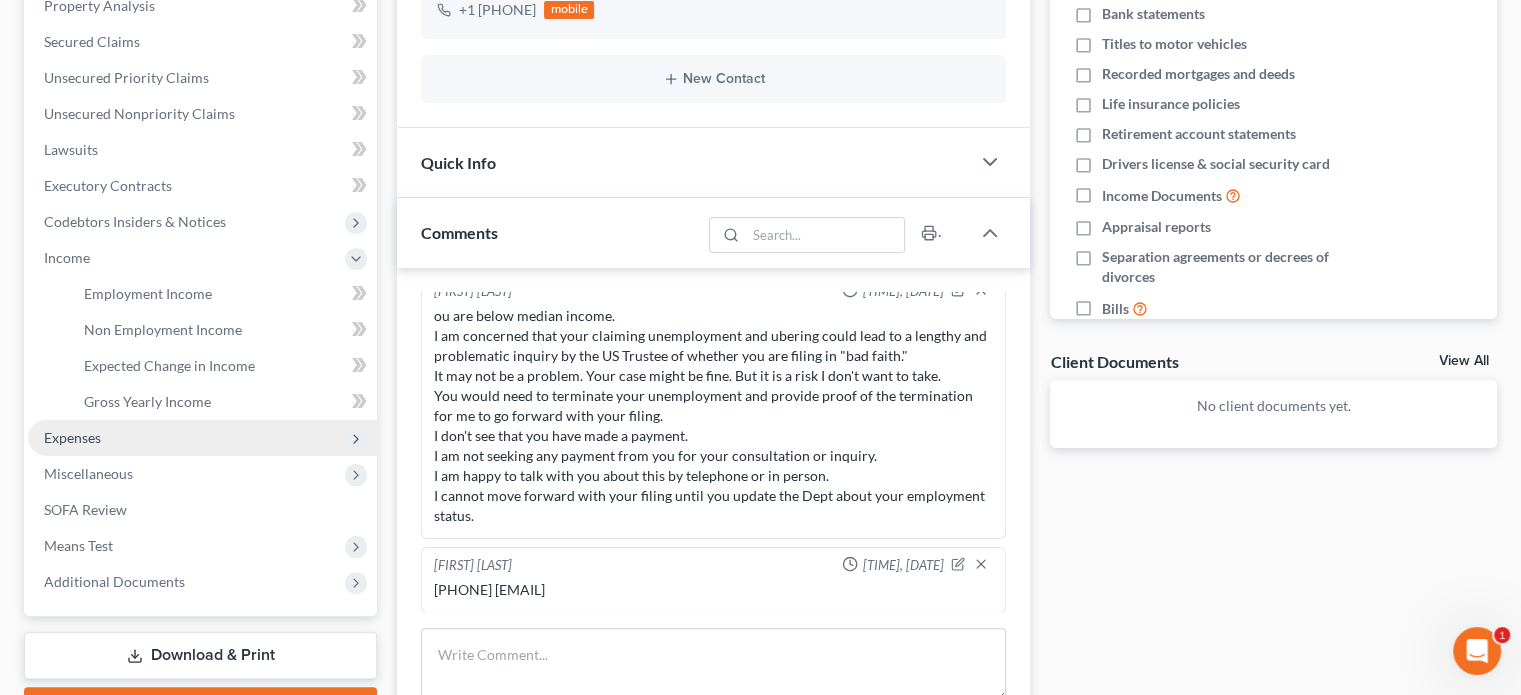 click on "Expenses" at bounding box center [202, 438] 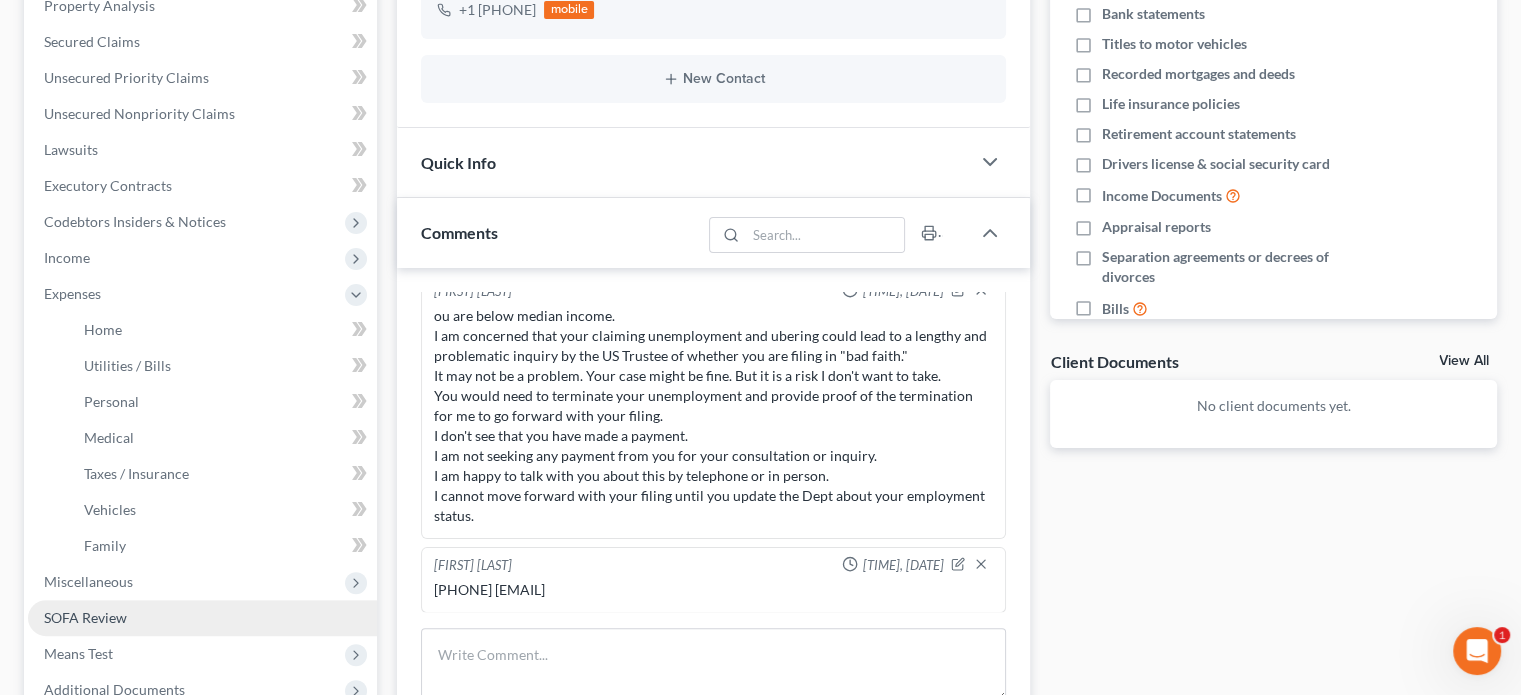 click on "SOFA Review" at bounding box center (85, 617) 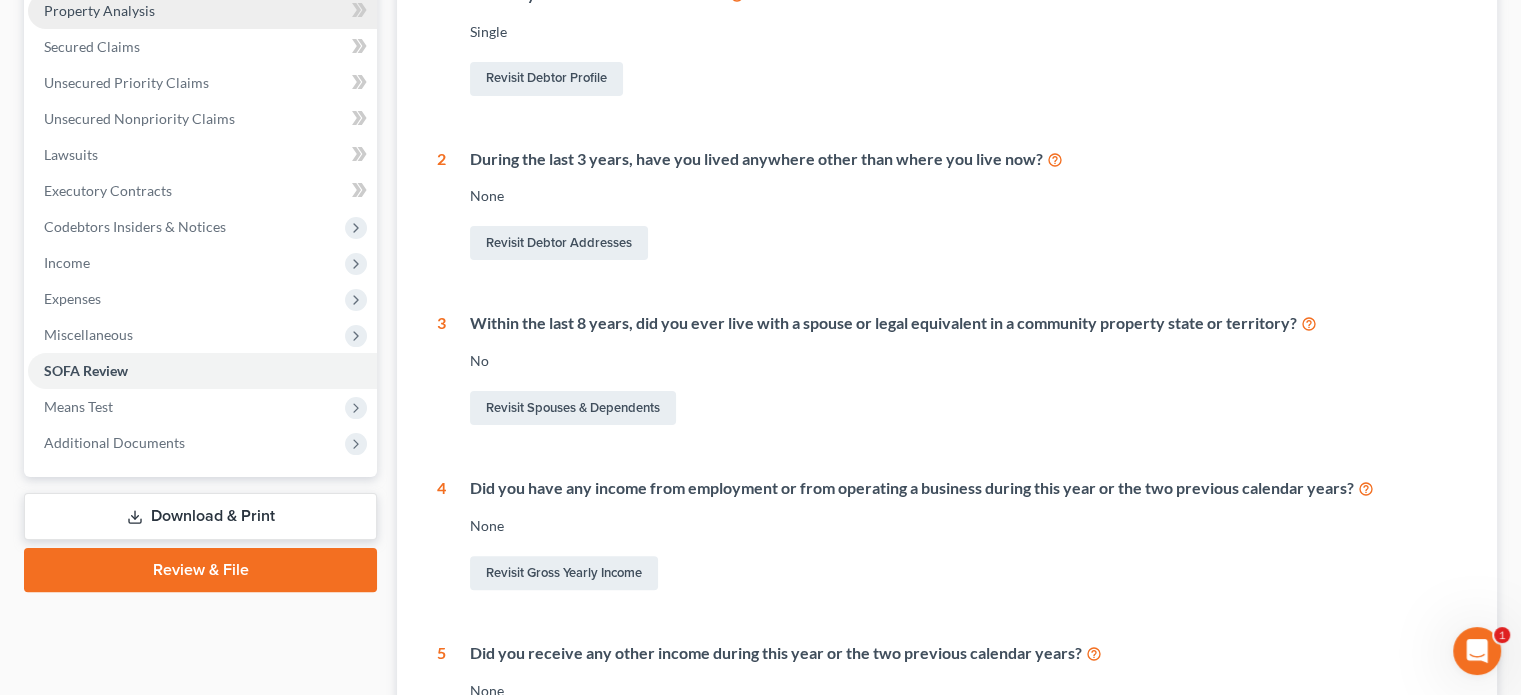 scroll, scrollTop: 400, scrollLeft: 0, axis: vertical 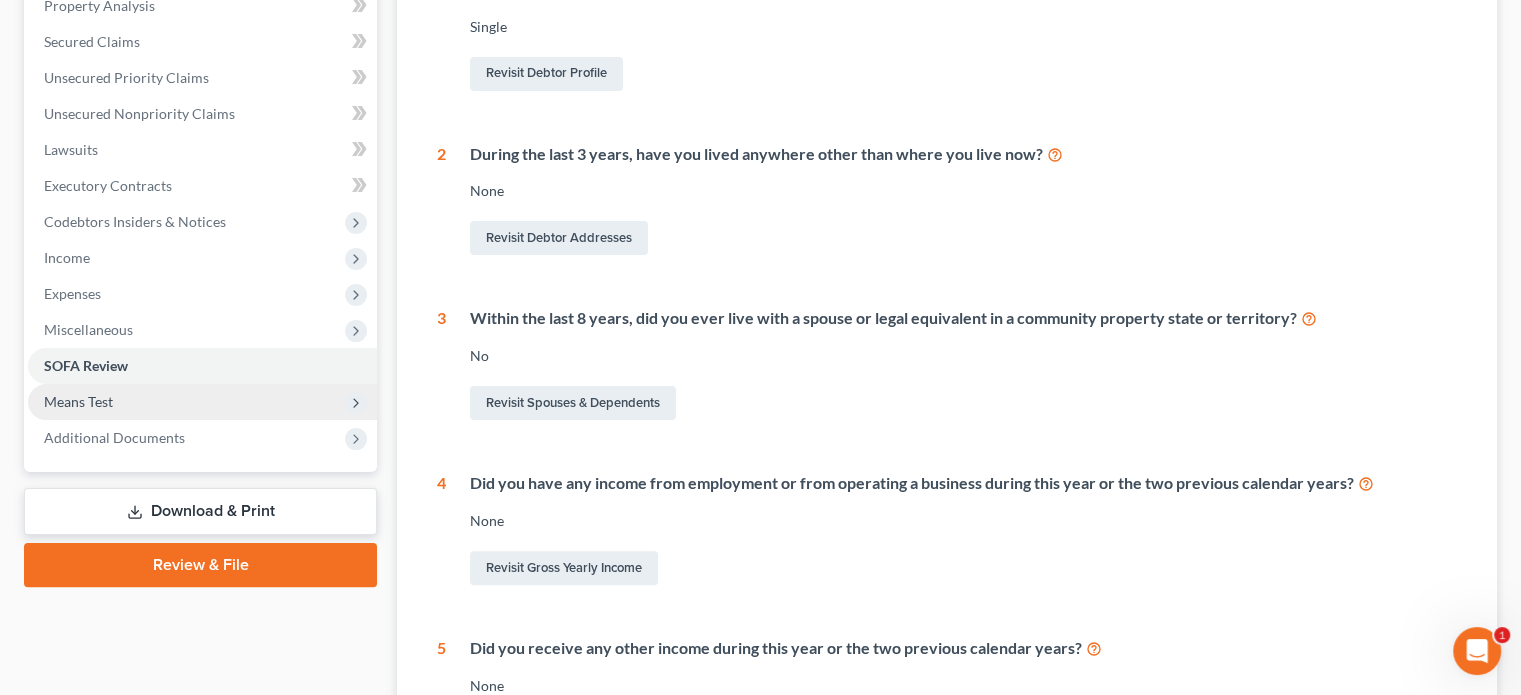 click on "Means Test" at bounding box center [78, 401] 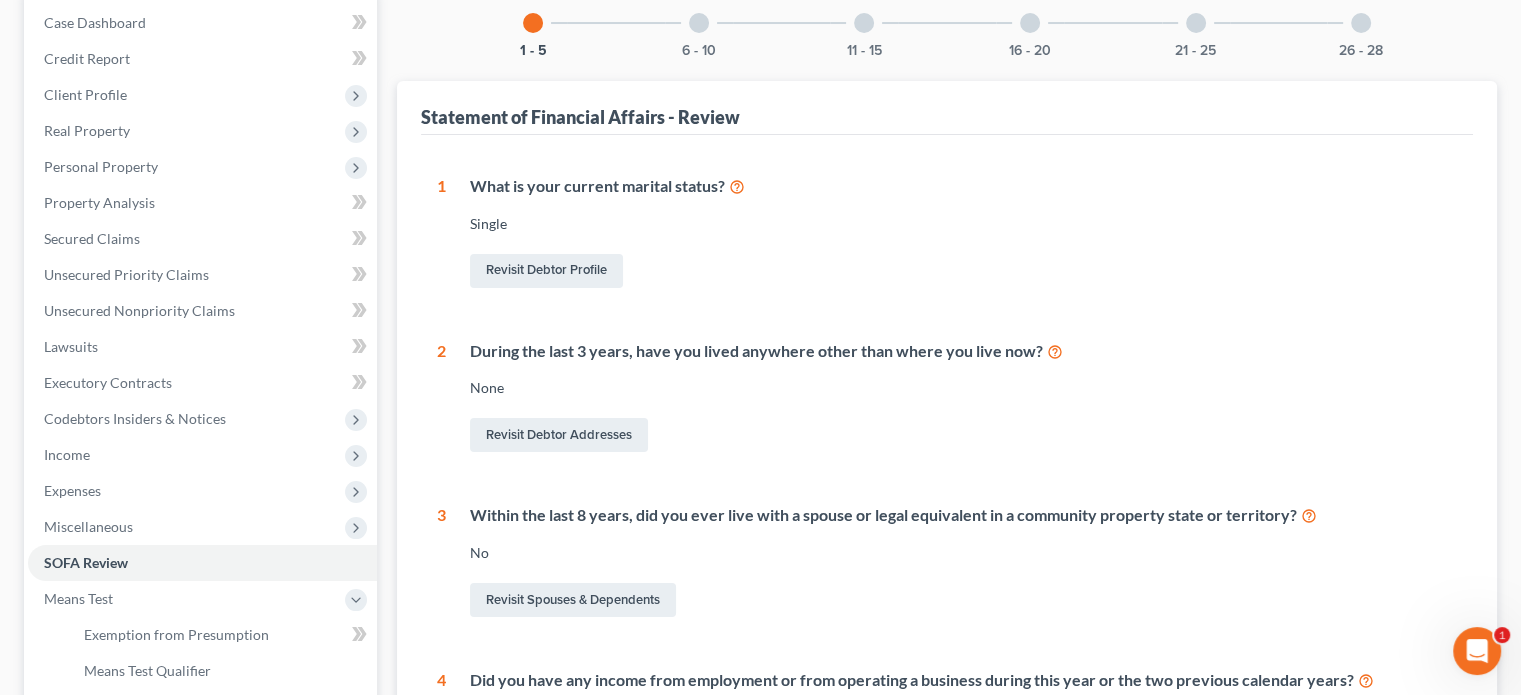 scroll, scrollTop: 0, scrollLeft: 0, axis: both 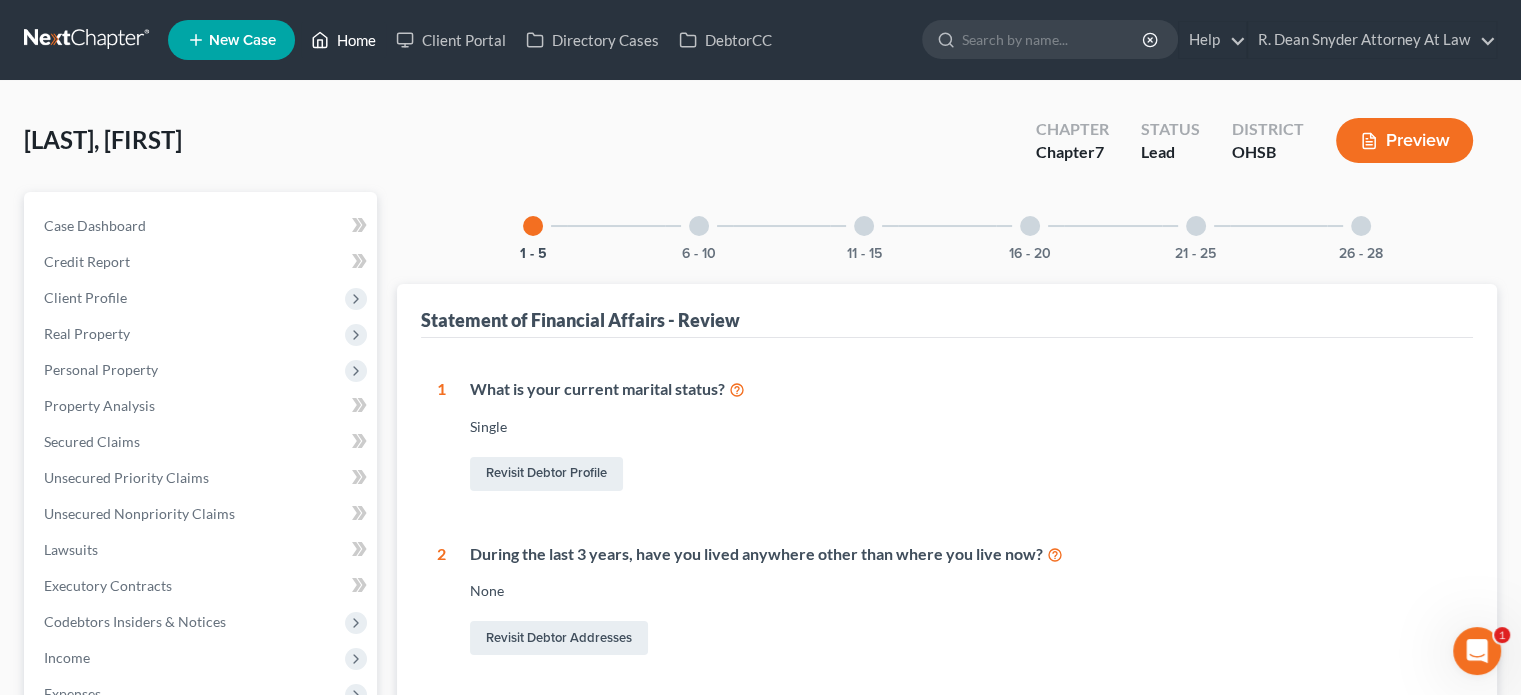 click on "Home" at bounding box center [343, 40] 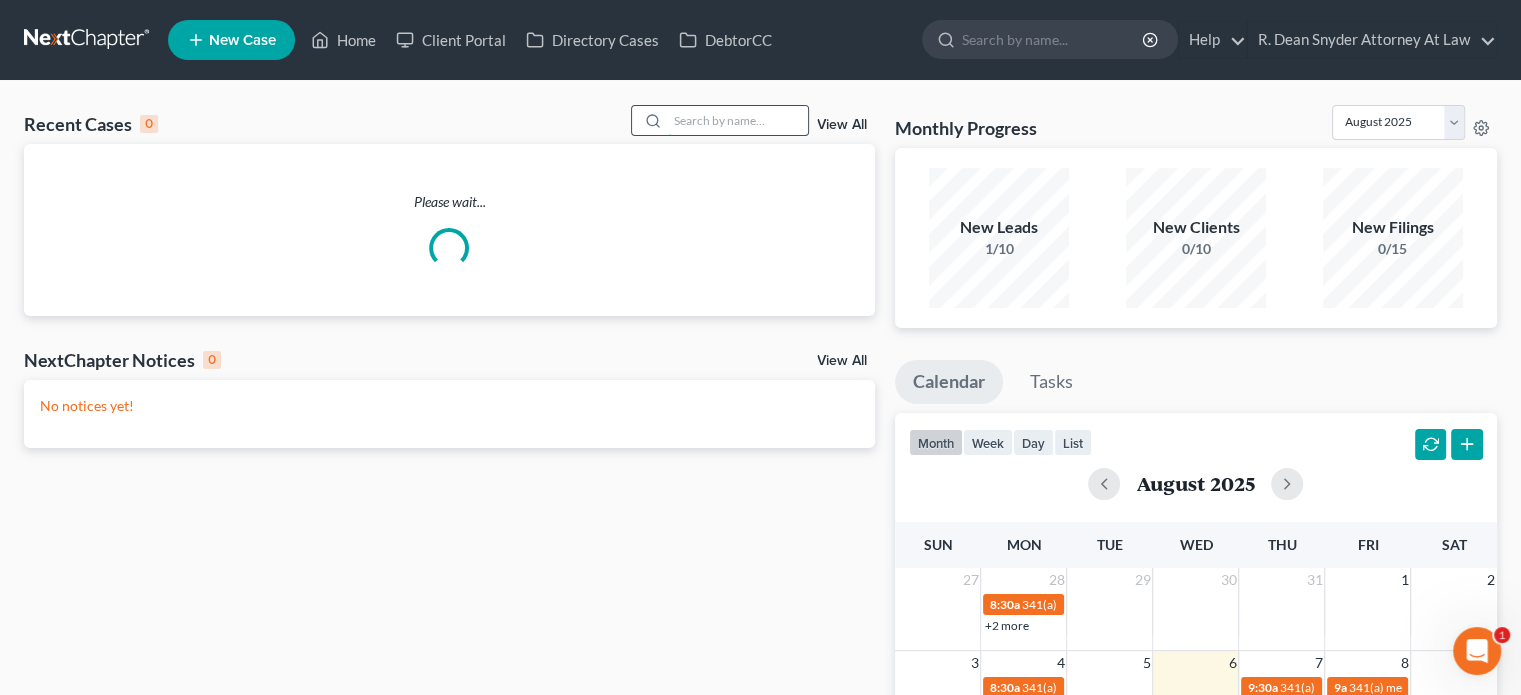click at bounding box center [738, 120] 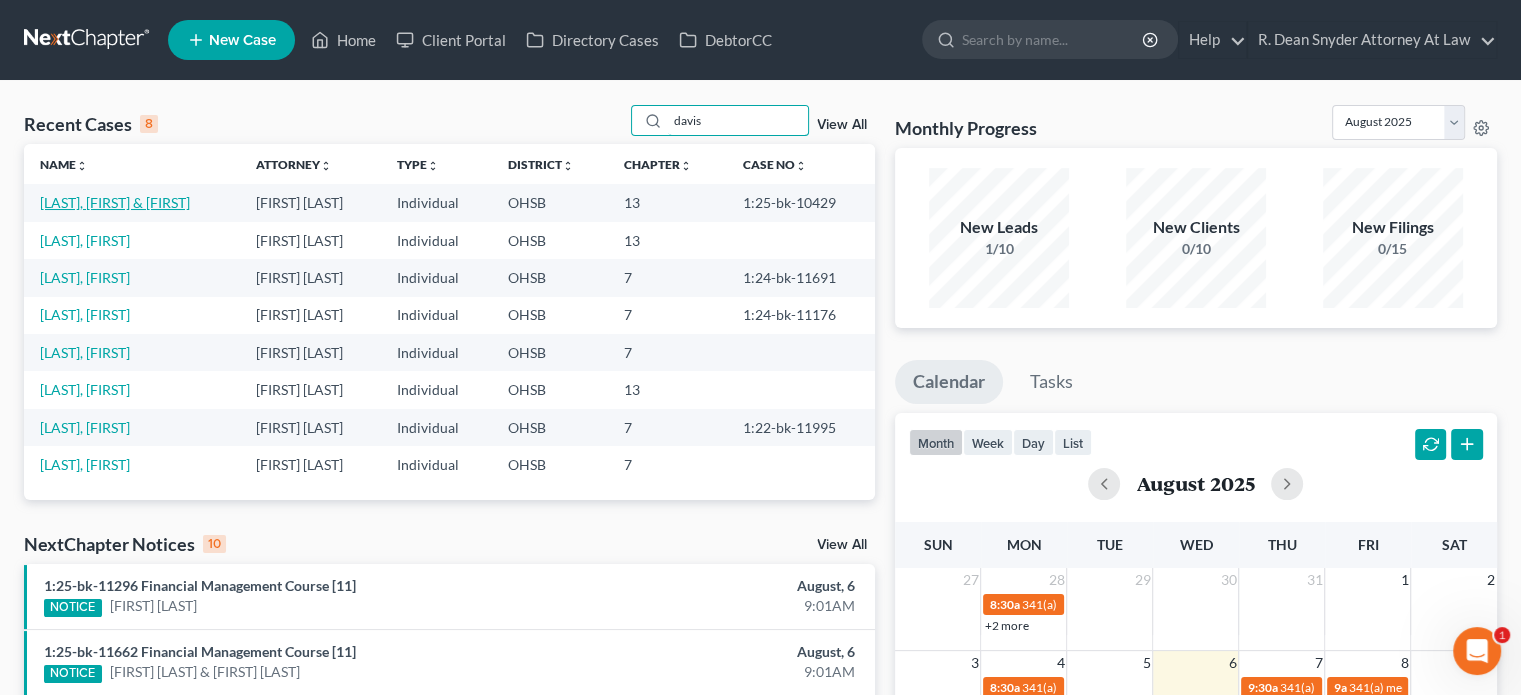 type on "davis" 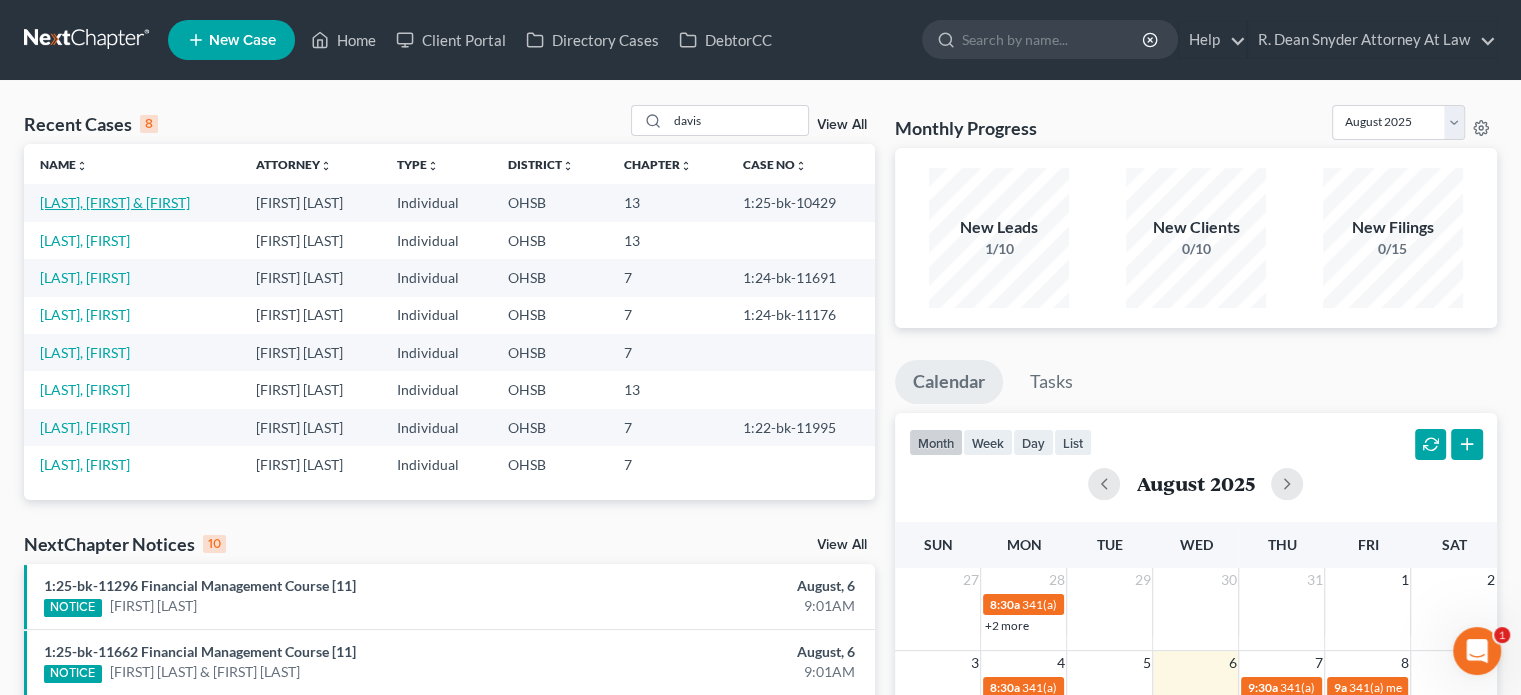 click on "[LAST], [FIRST] & [FIRST]" at bounding box center [115, 202] 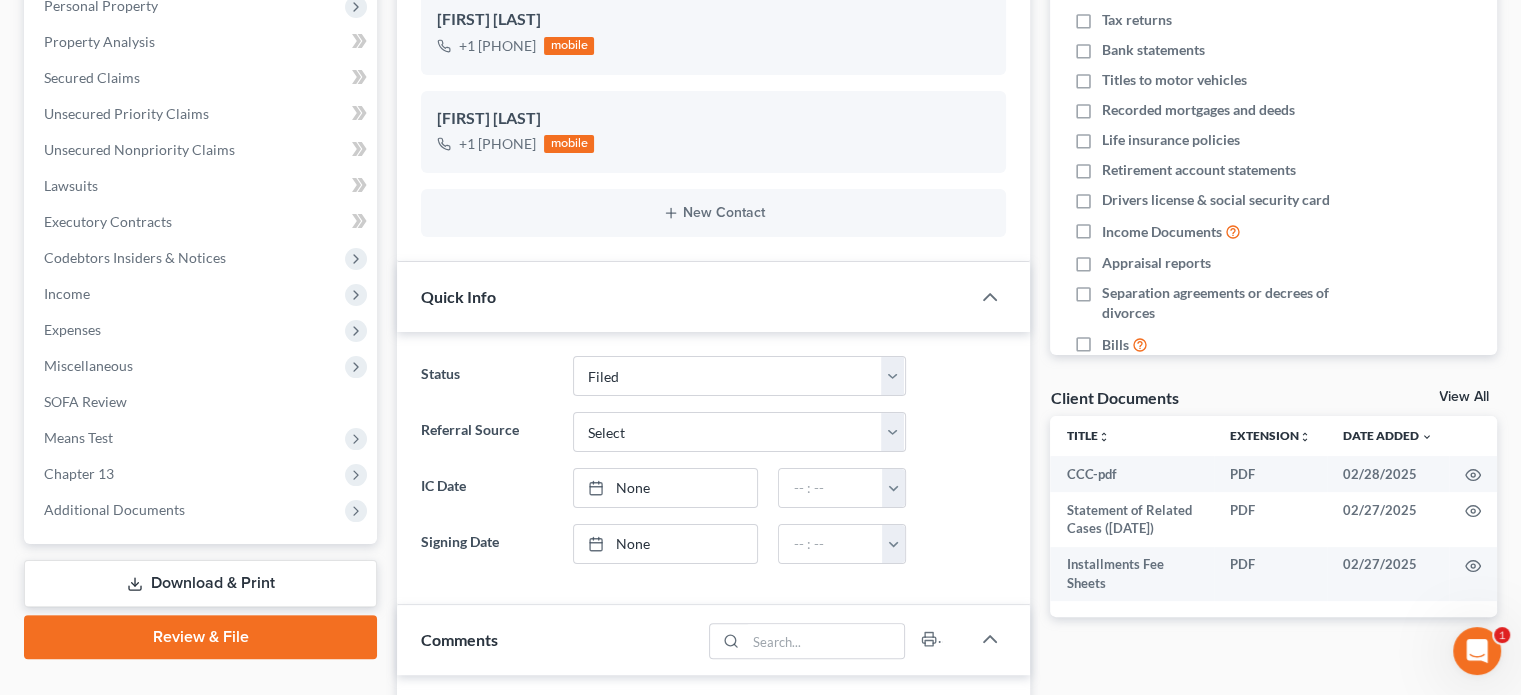scroll, scrollTop: 700, scrollLeft: 0, axis: vertical 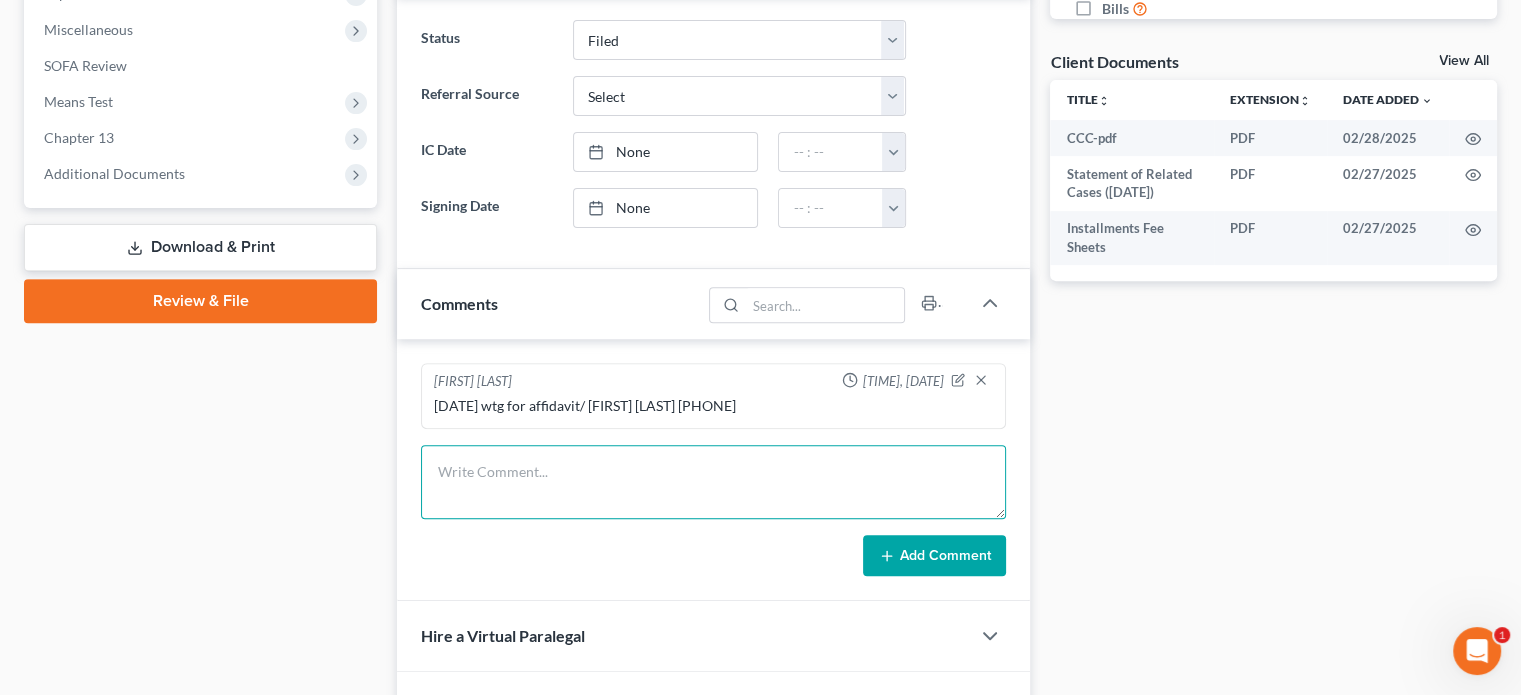 click at bounding box center [713, 482] 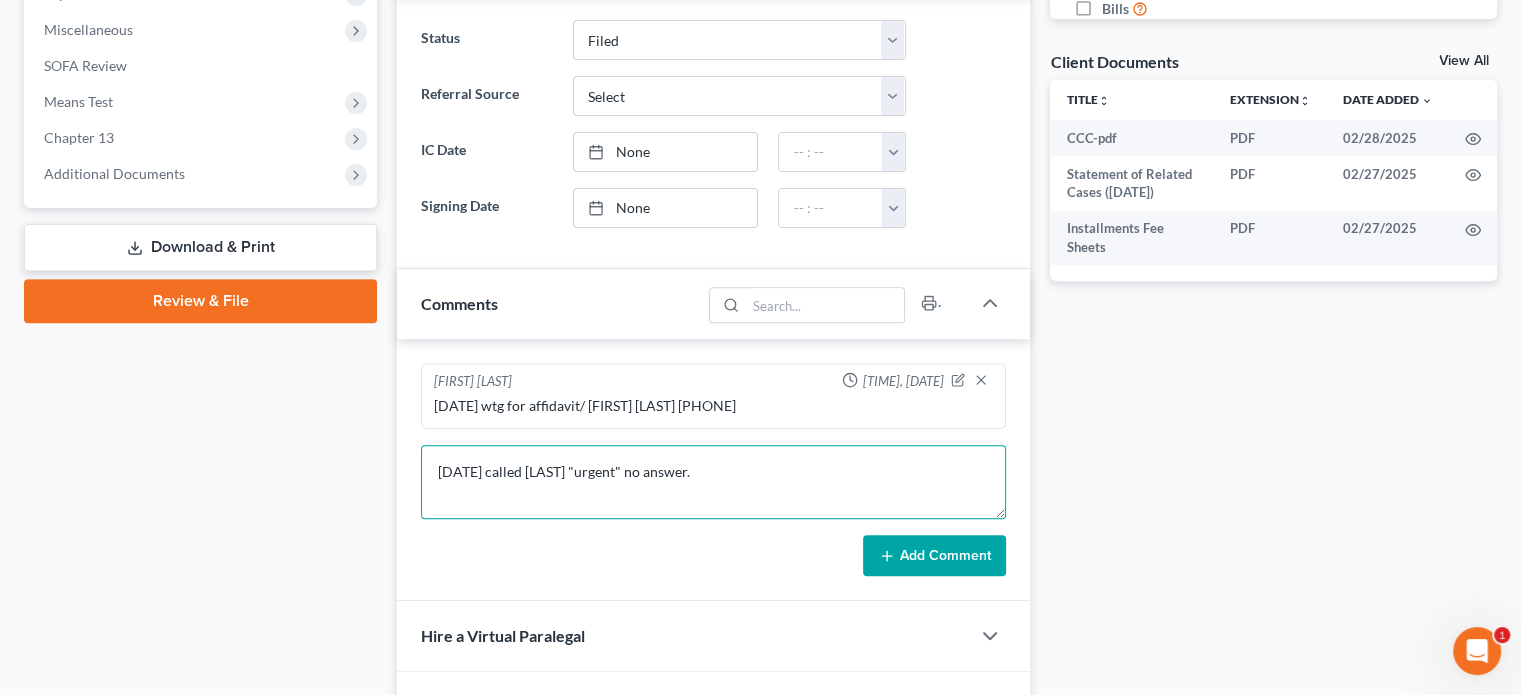 type on "[DATE] called [LAST] "urgent" no answer." 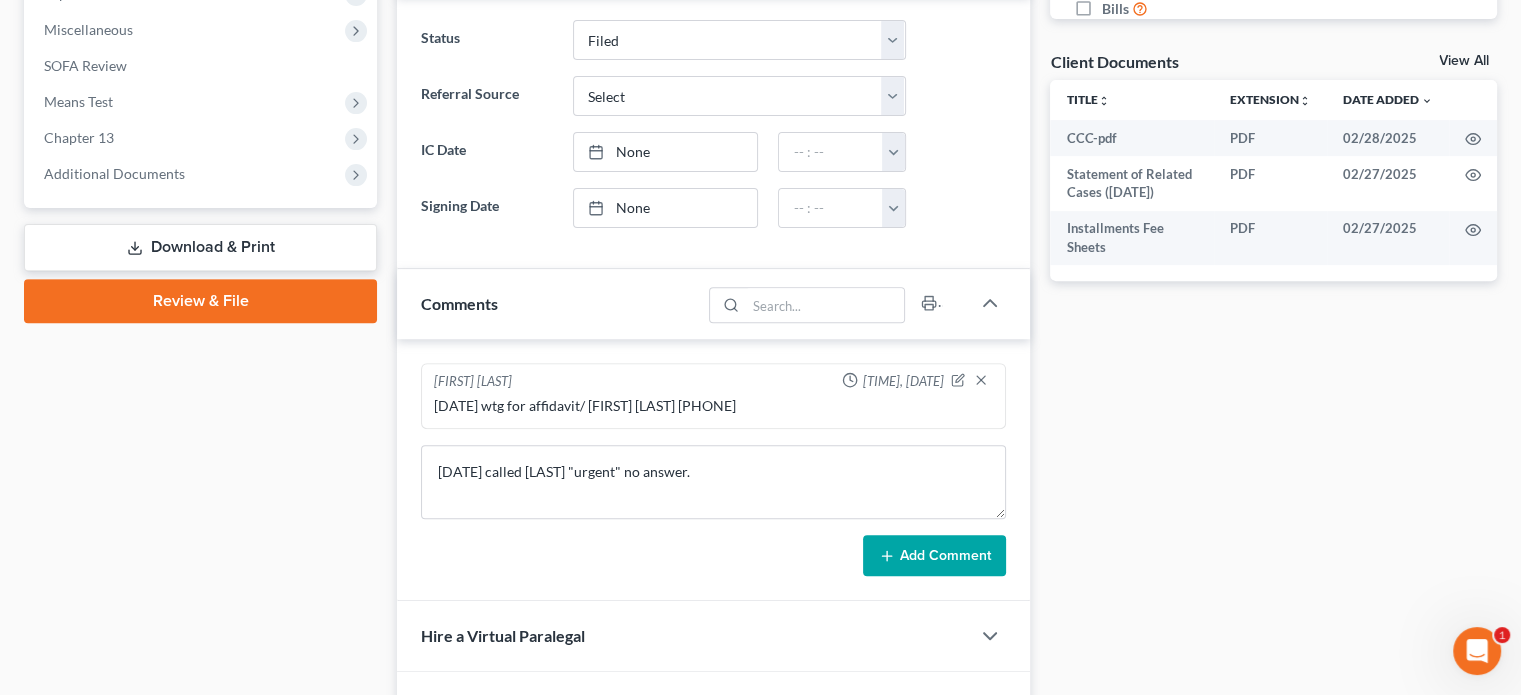 click on "Add Comment" at bounding box center [934, 556] 